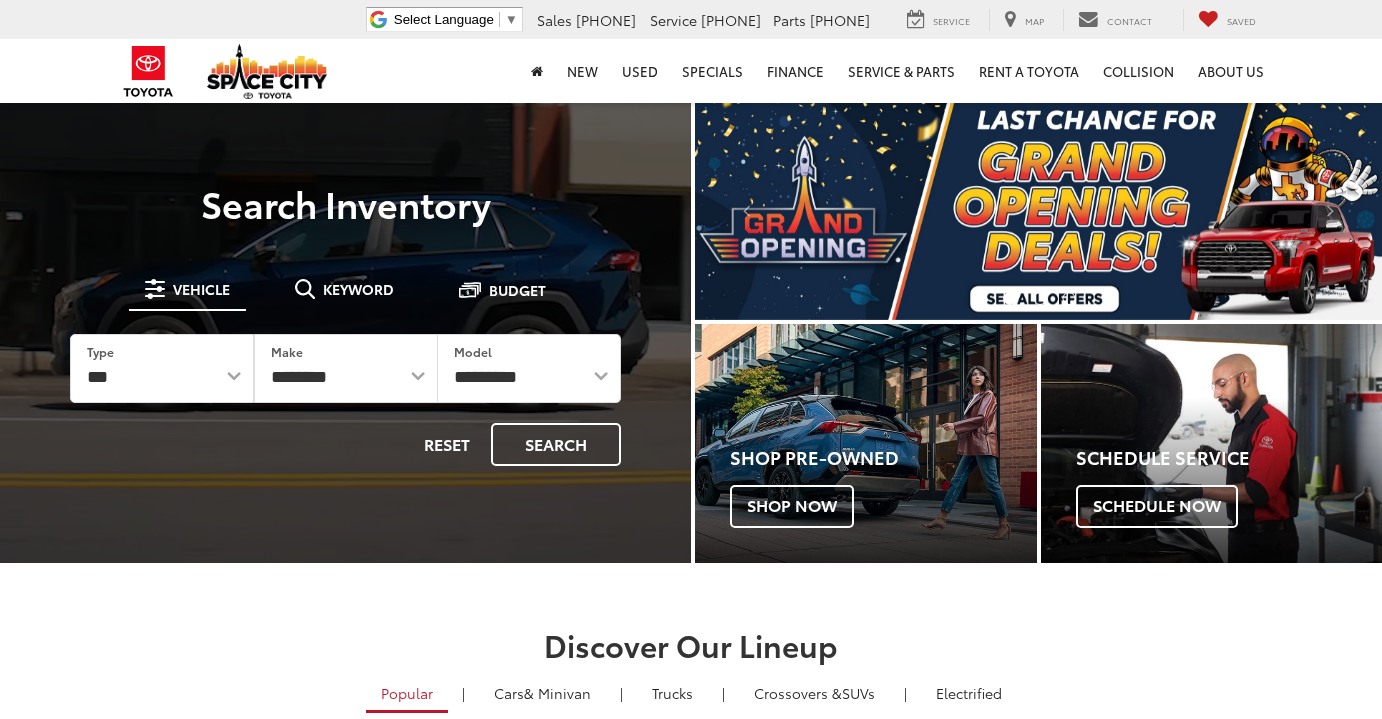 scroll, scrollTop: 0, scrollLeft: 0, axis: both 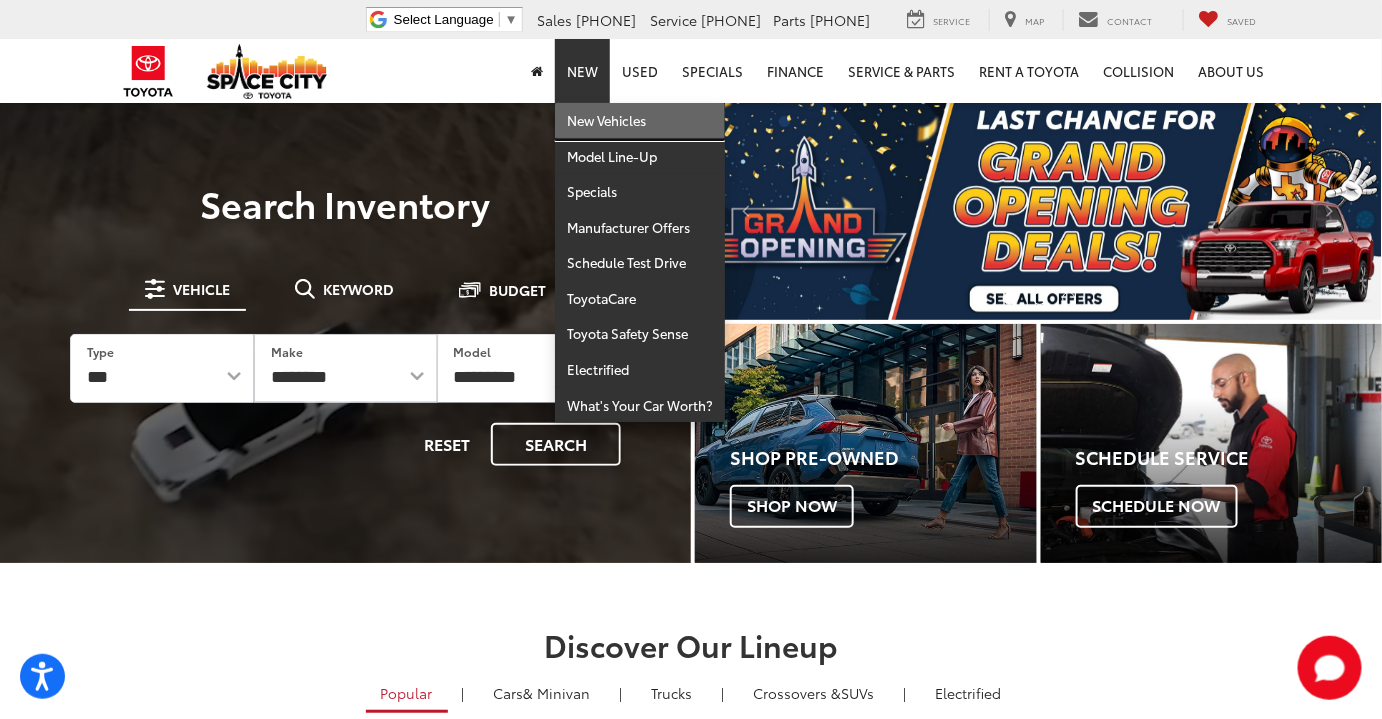 click on "New Vehicles" at bounding box center [640, 121] 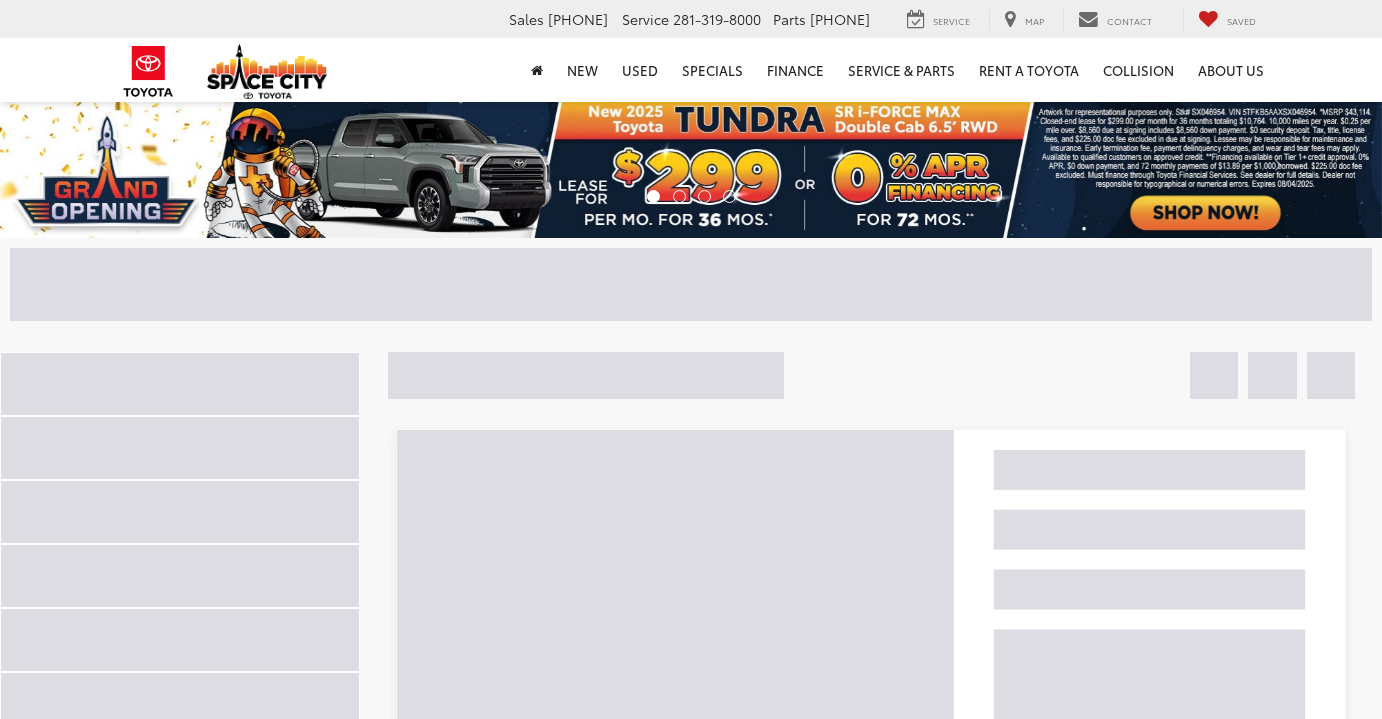 scroll, scrollTop: 0, scrollLeft: 0, axis: both 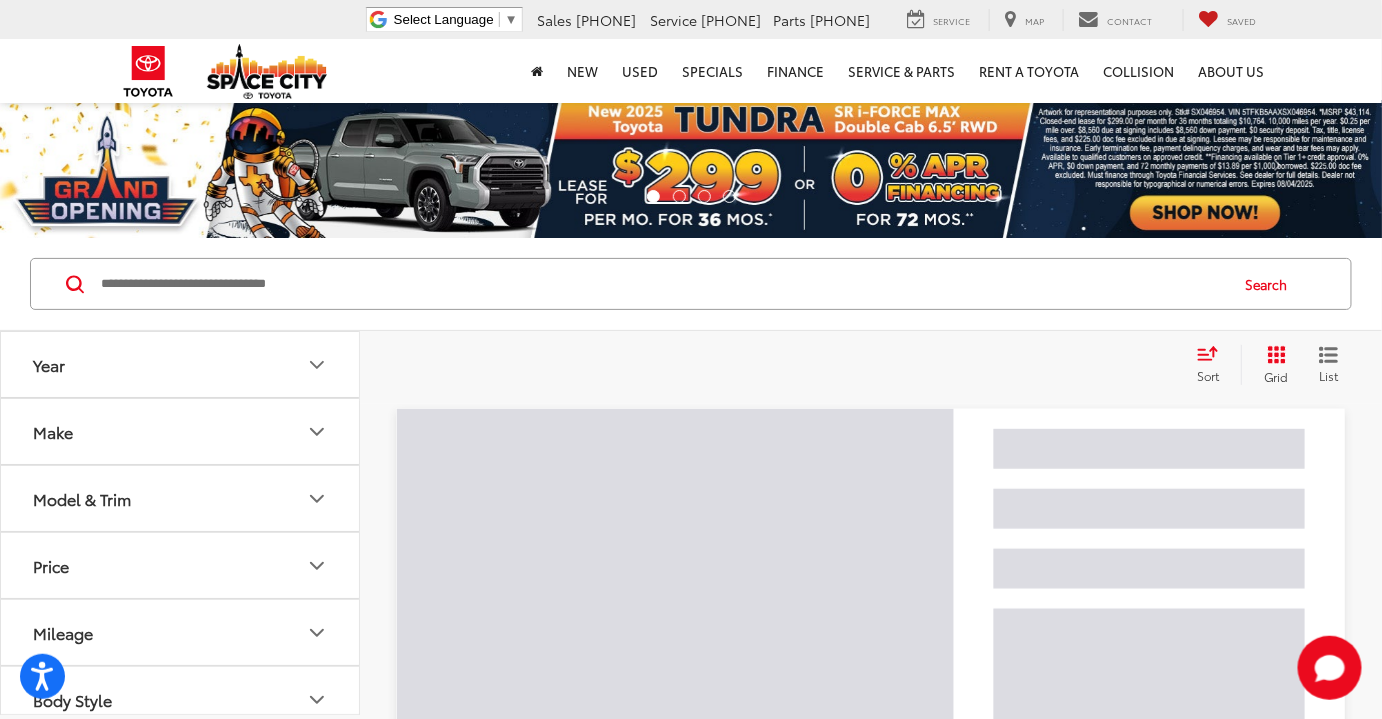 click on "Model & Trim" at bounding box center [181, 498] 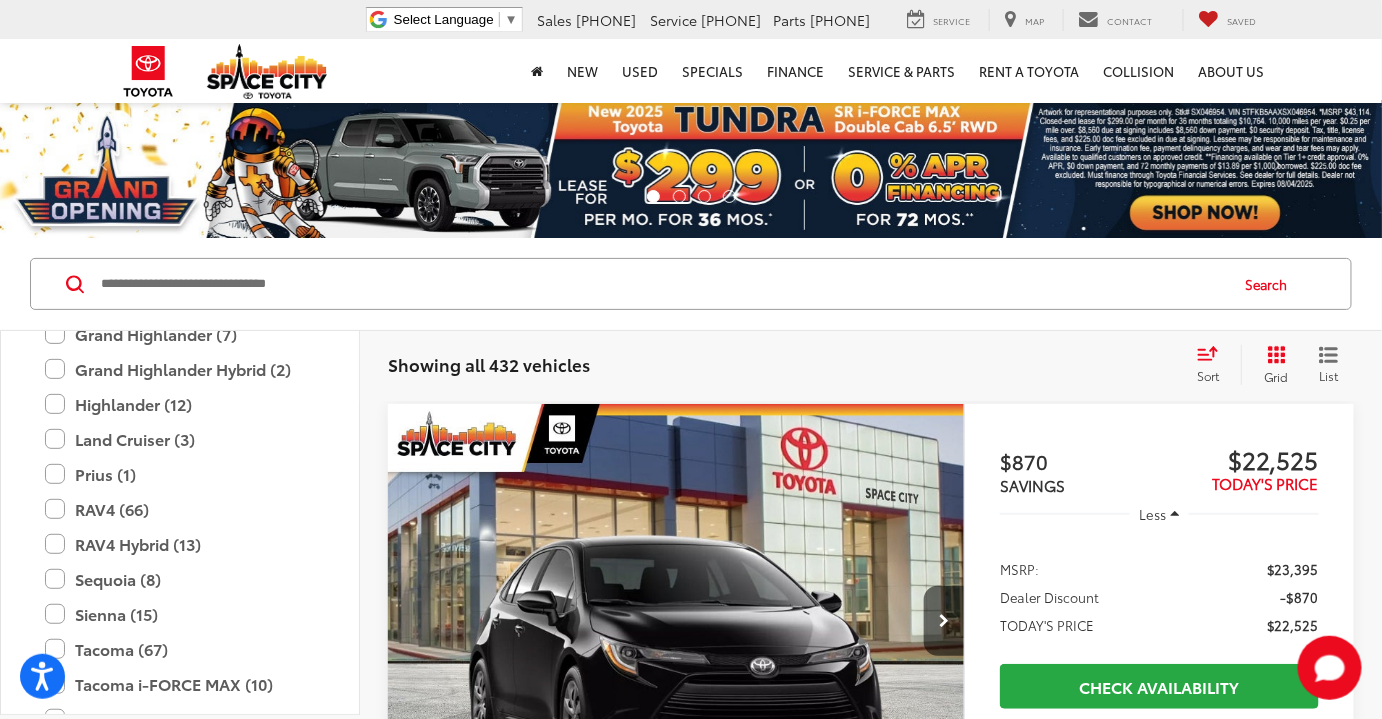 scroll, scrollTop: 636, scrollLeft: 0, axis: vertical 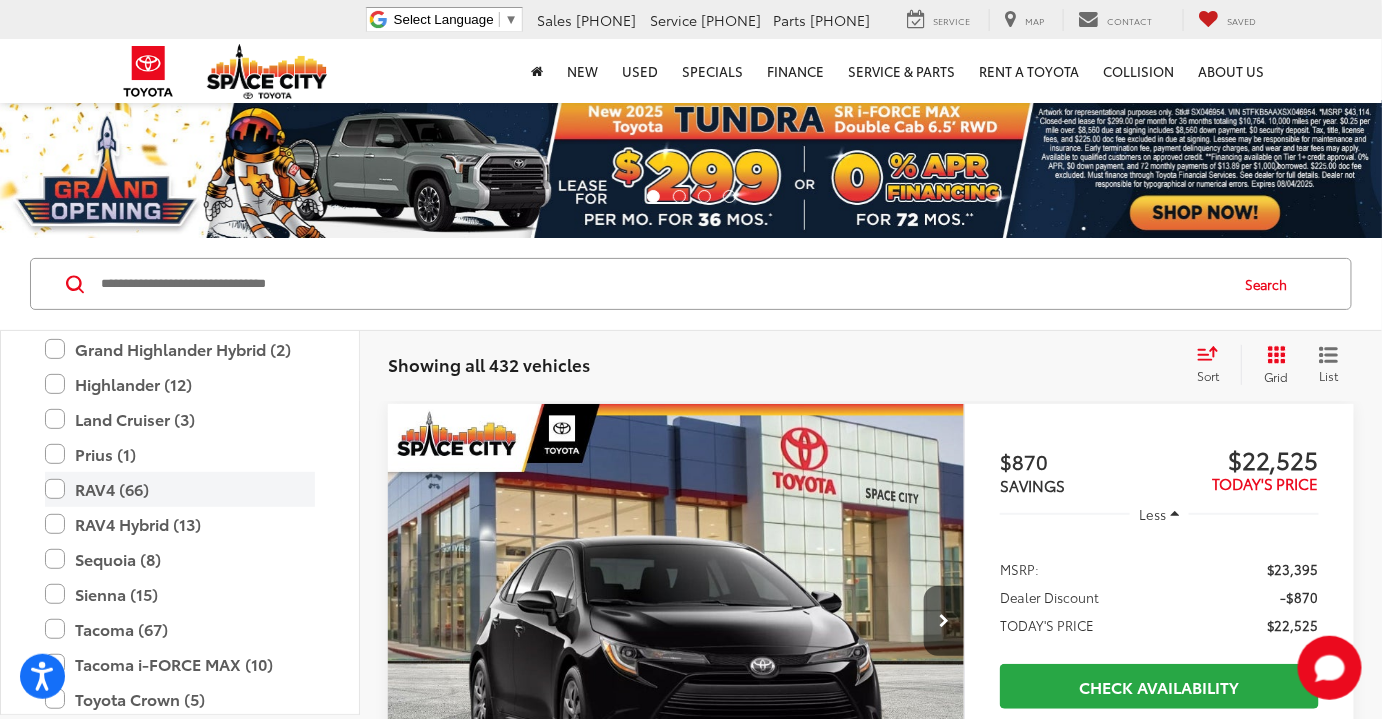 click on "RAV4 (66)" at bounding box center [180, 489] 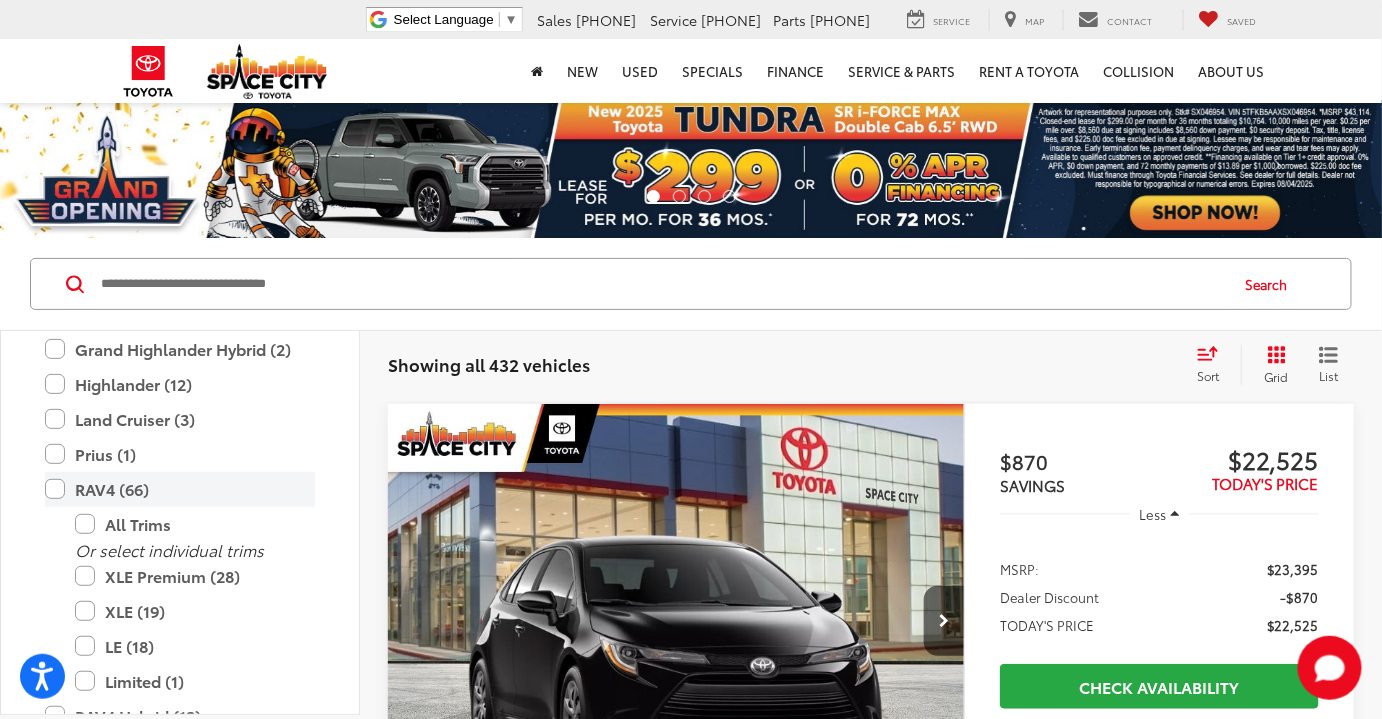 scroll, scrollTop: 727, scrollLeft: 0, axis: vertical 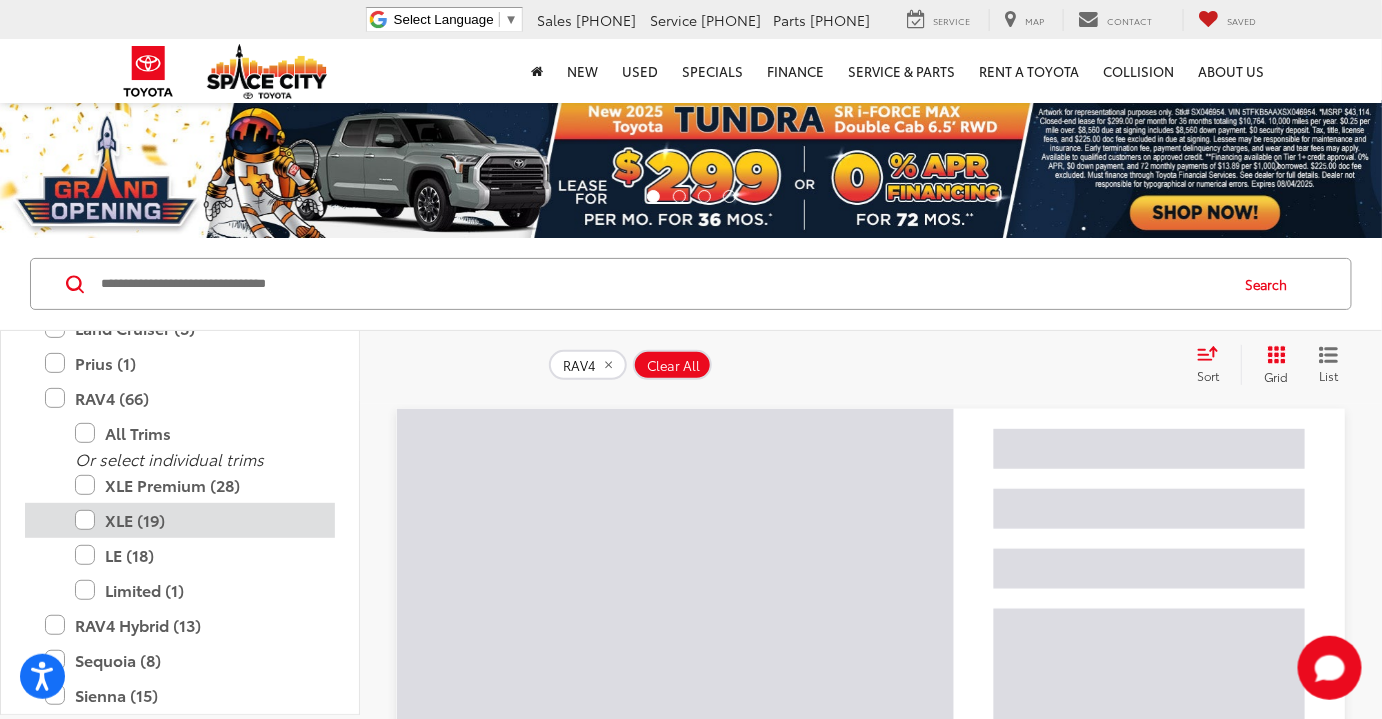click on "XLE (19)" at bounding box center [195, 520] 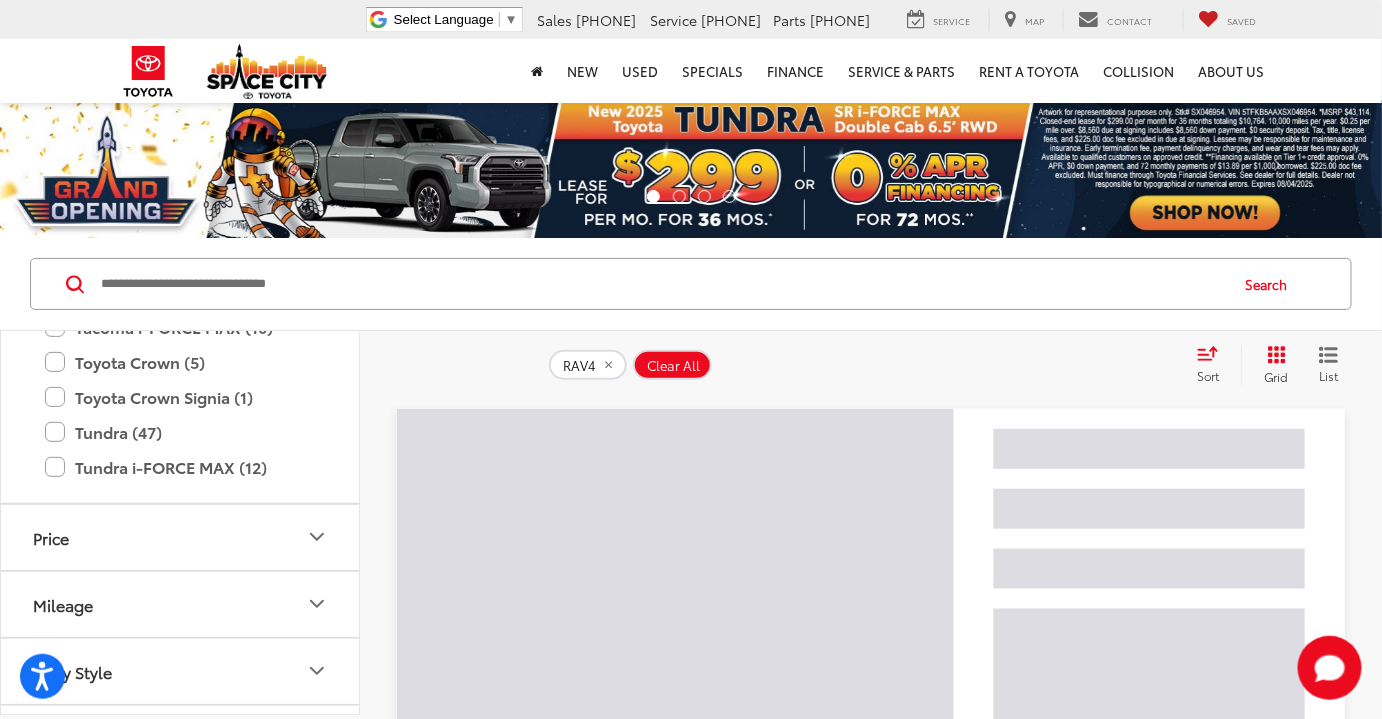 scroll, scrollTop: 1181, scrollLeft: 0, axis: vertical 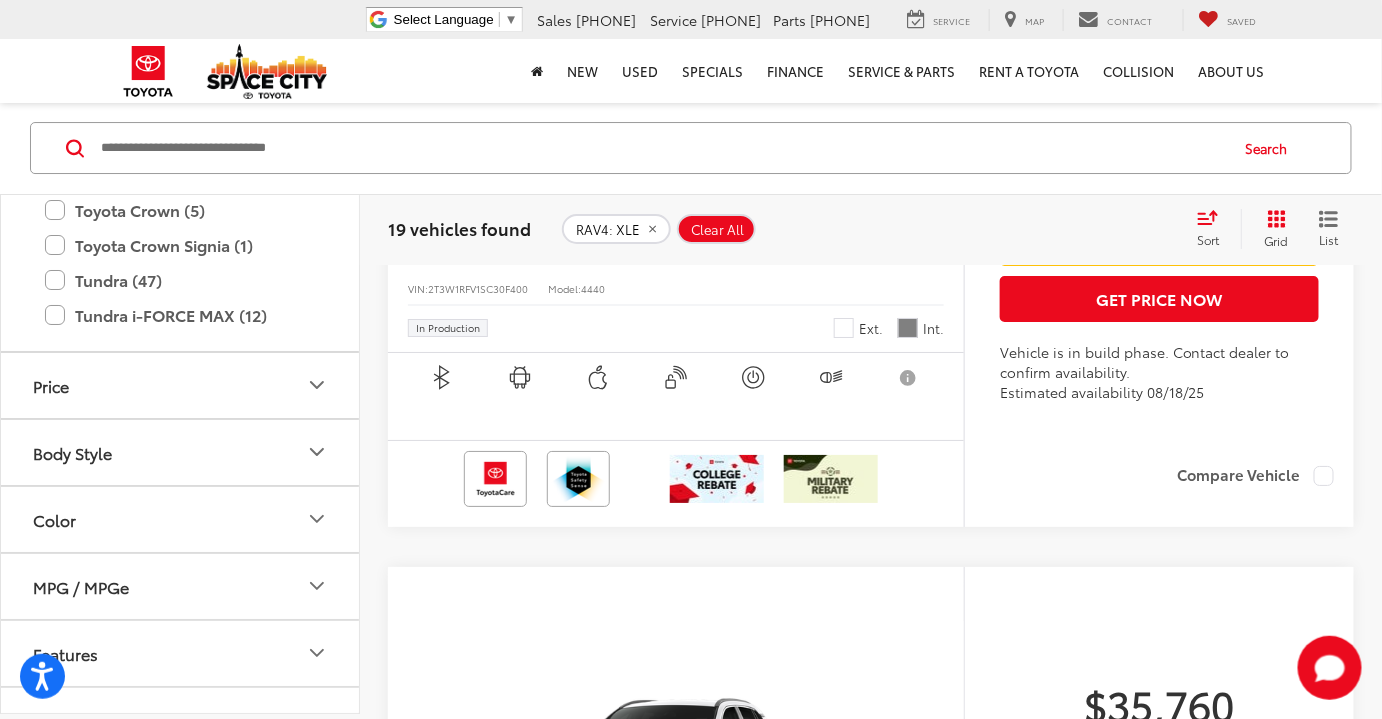 click on "Color" at bounding box center (181, 518) 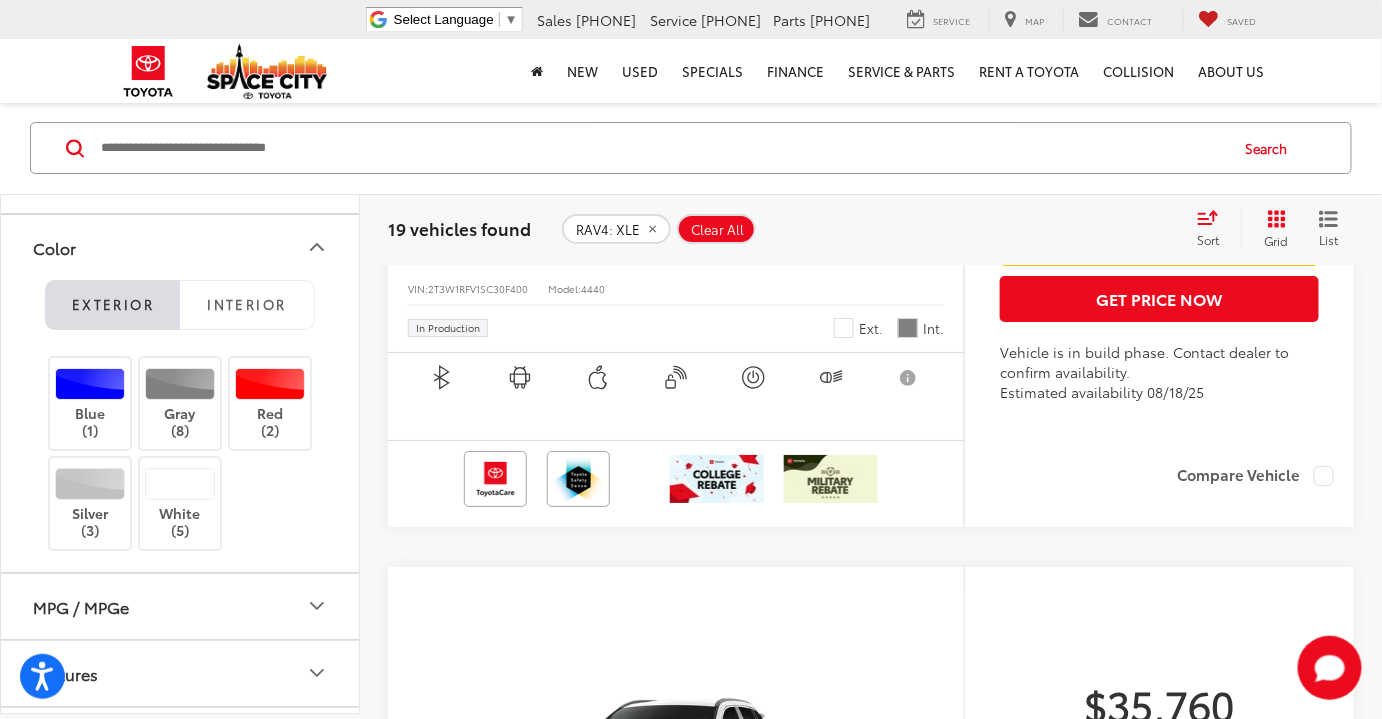 scroll, scrollTop: 1454, scrollLeft: 0, axis: vertical 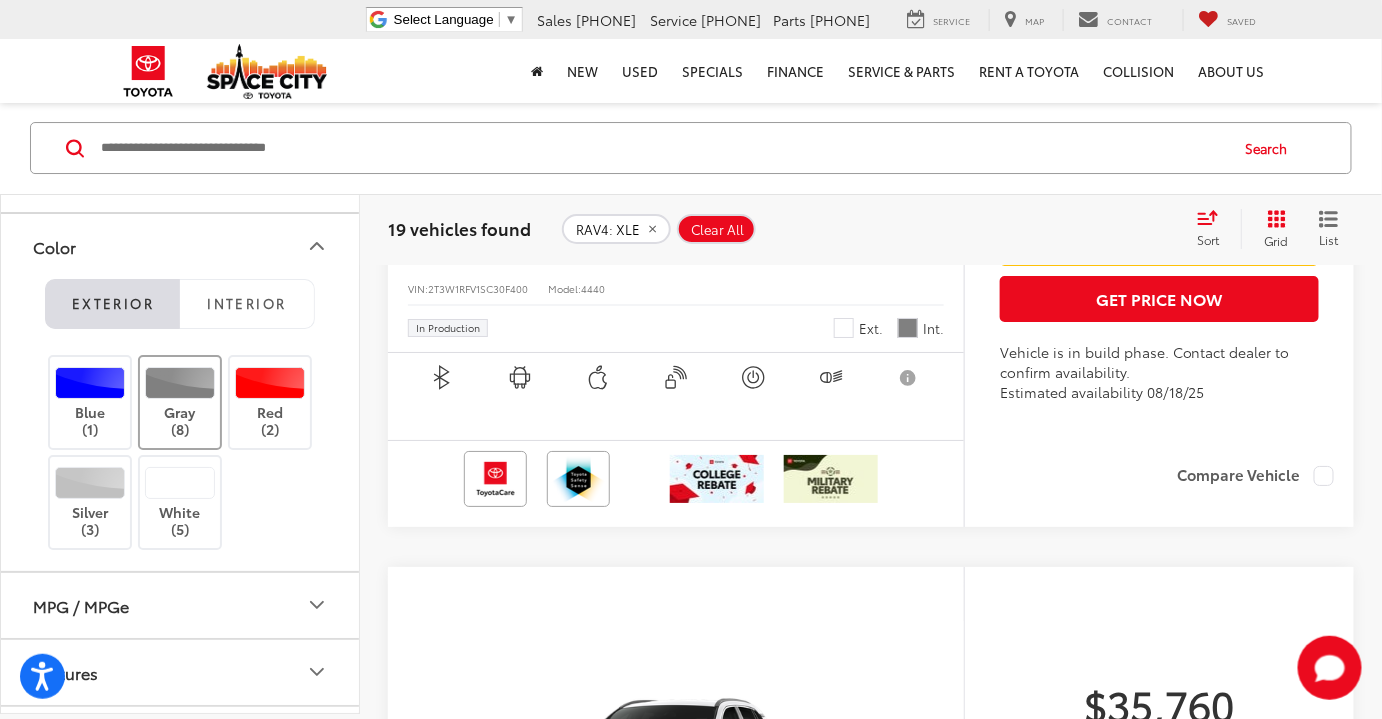 click on "Gray   (8)" at bounding box center [180, 402] 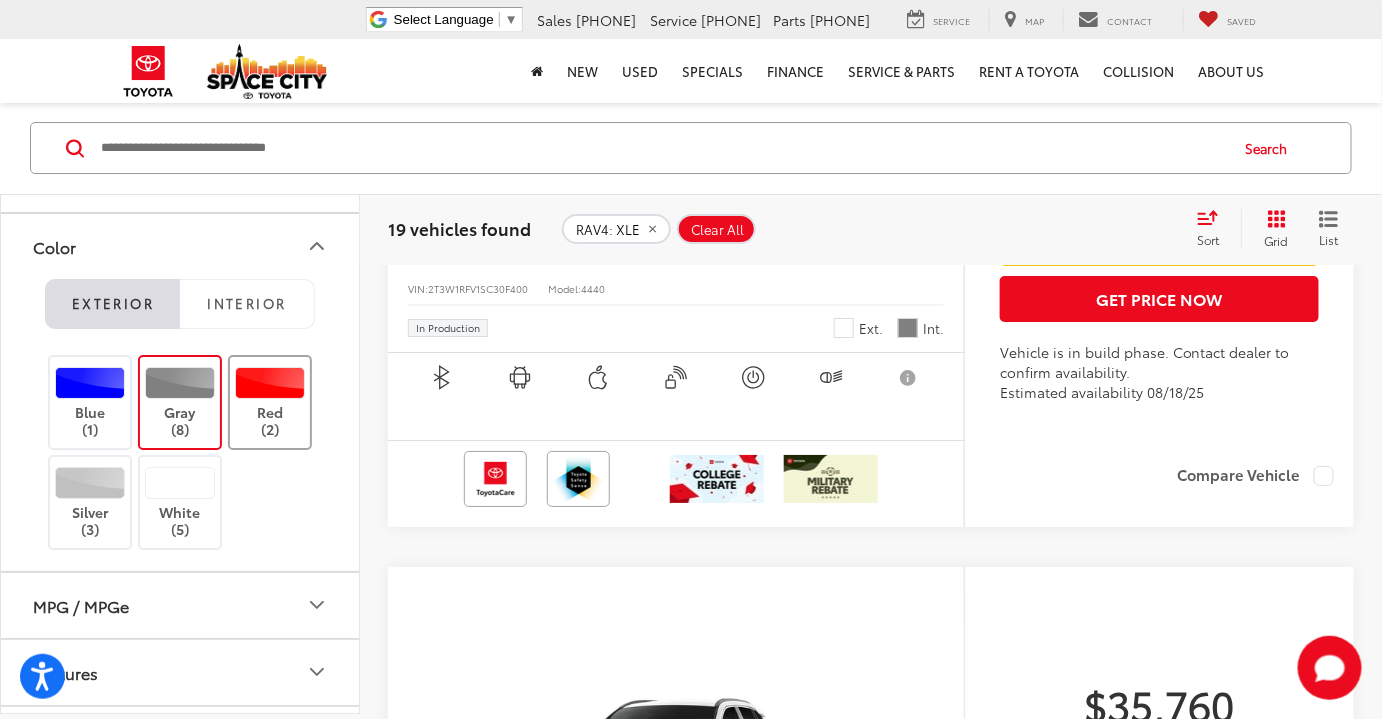 click on "Red   (2)" at bounding box center [270, 402] 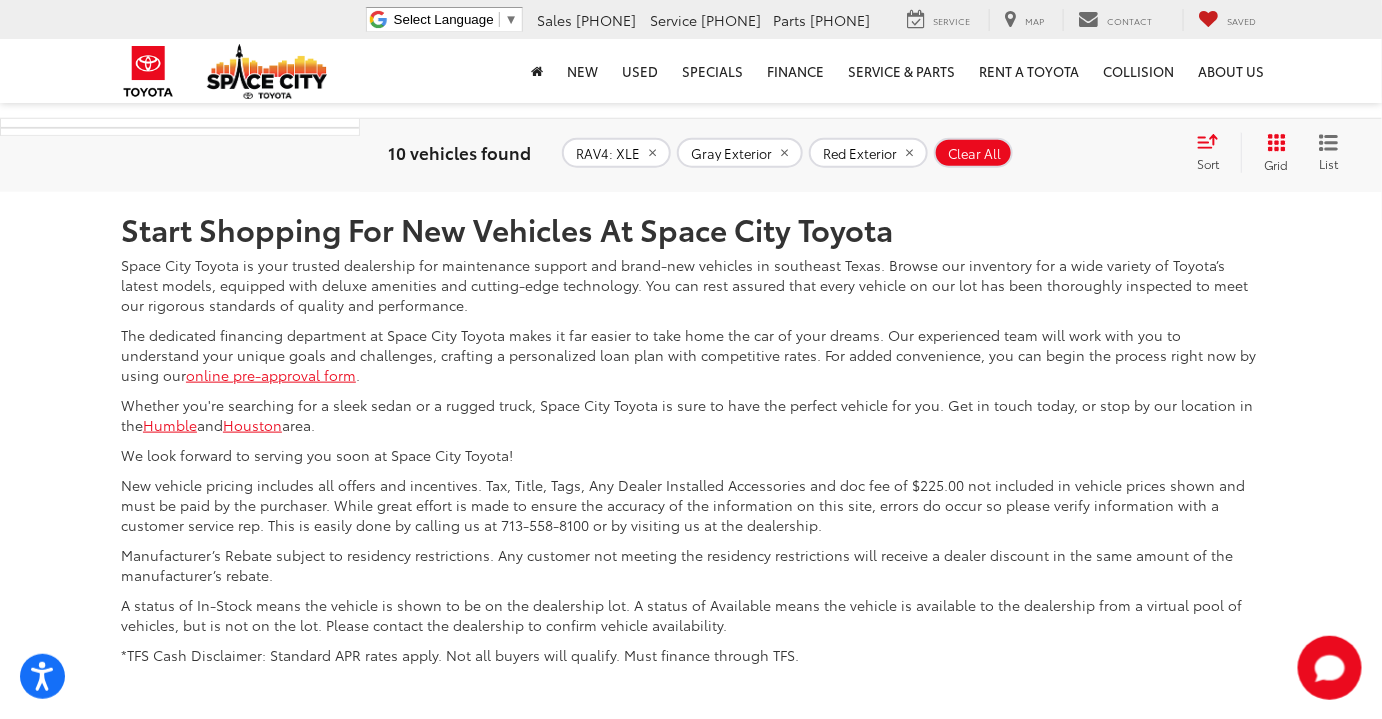 scroll, scrollTop: 8226, scrollLeft: 0, axis: vertical 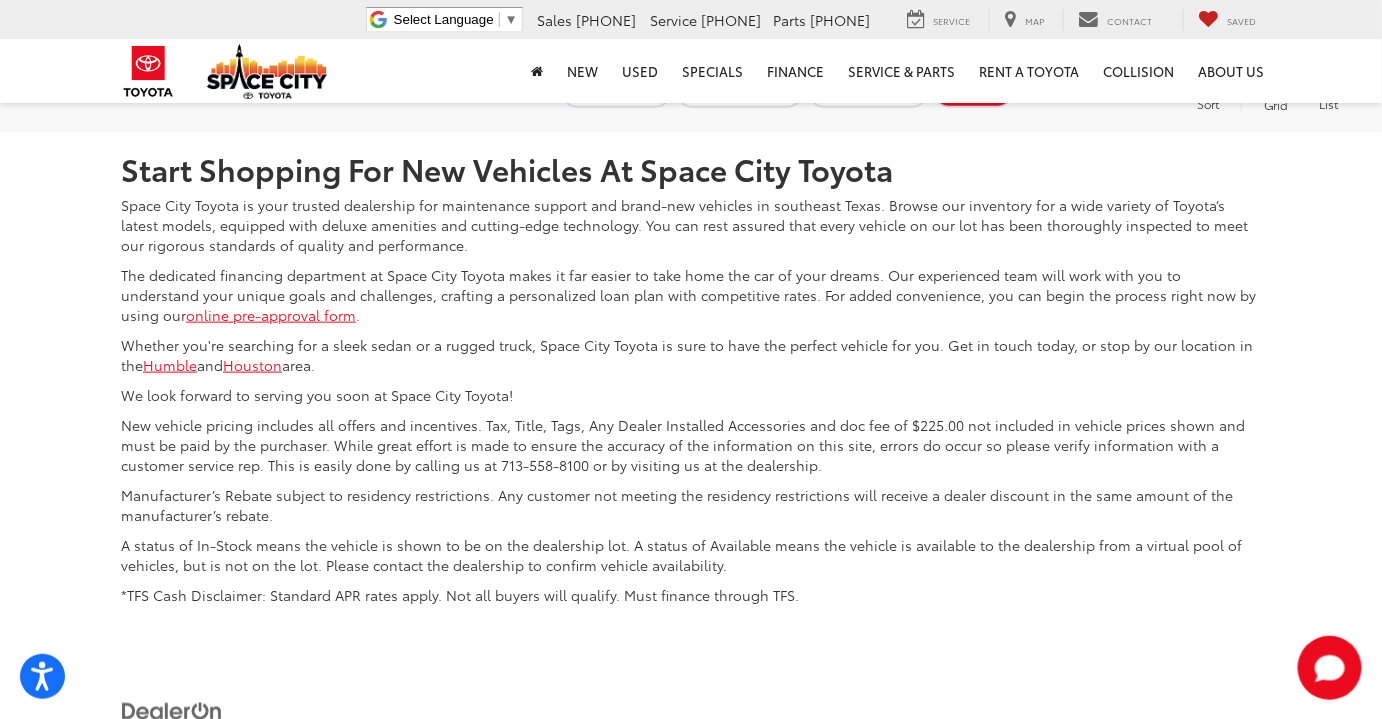 click on "Get Price Now" at bounding box center [1159, -362] 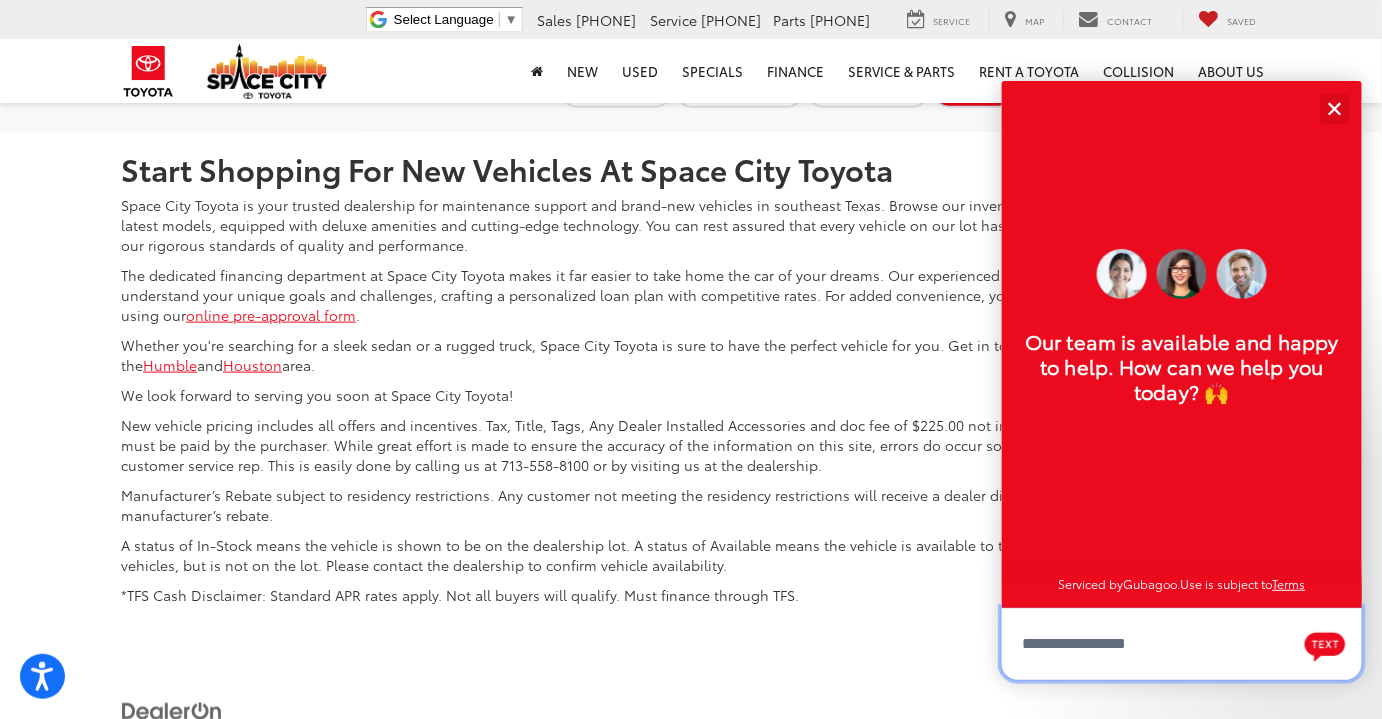 scroll, scrollTop: 24, scrollLeft: 0, axis: vertical 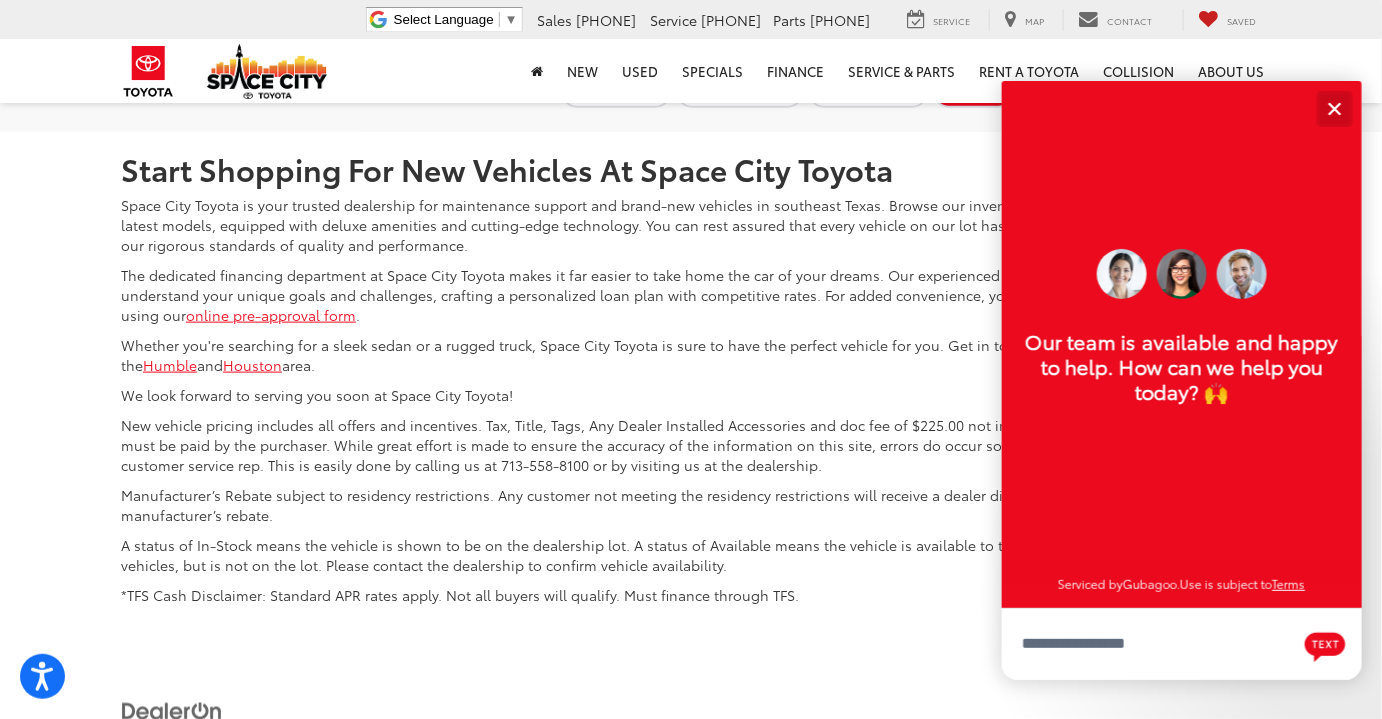 click at bounding box center (1334, 108) 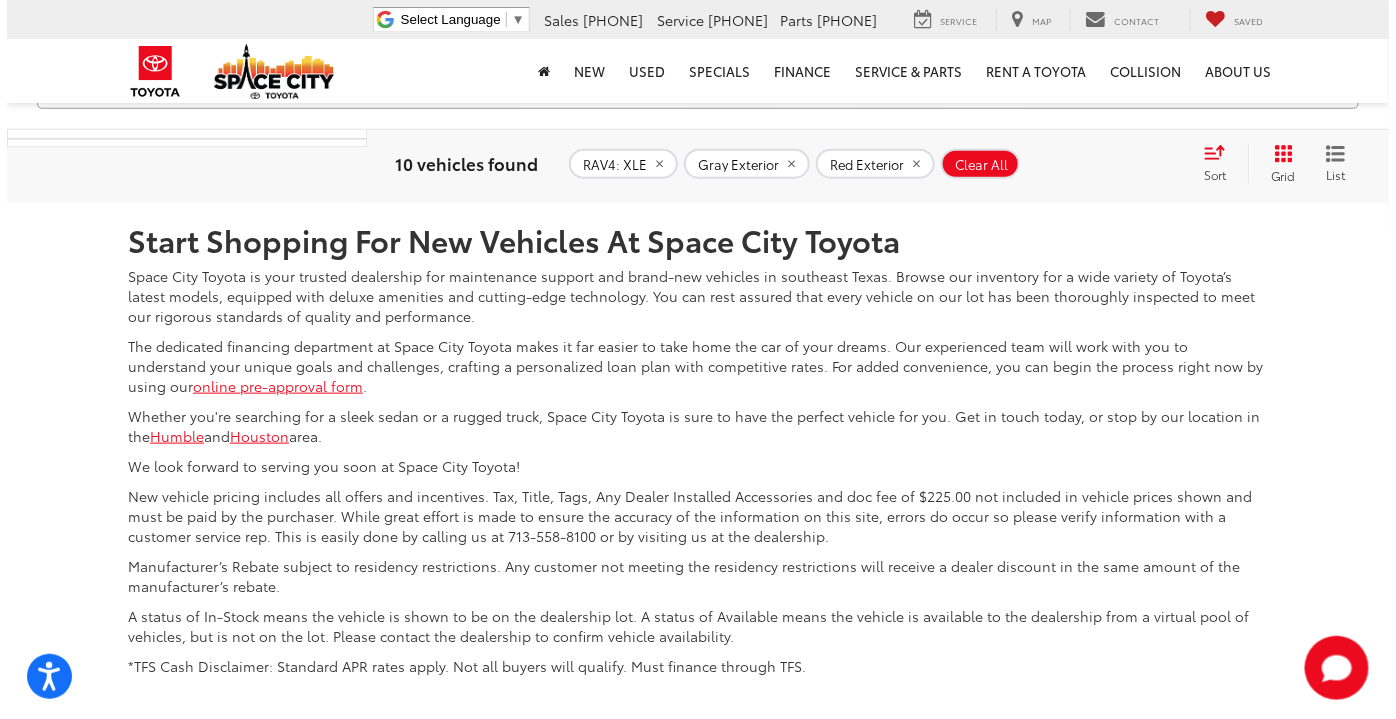 scroll, scrollTop: 8044, scrollLeft: 0, axis: vertical 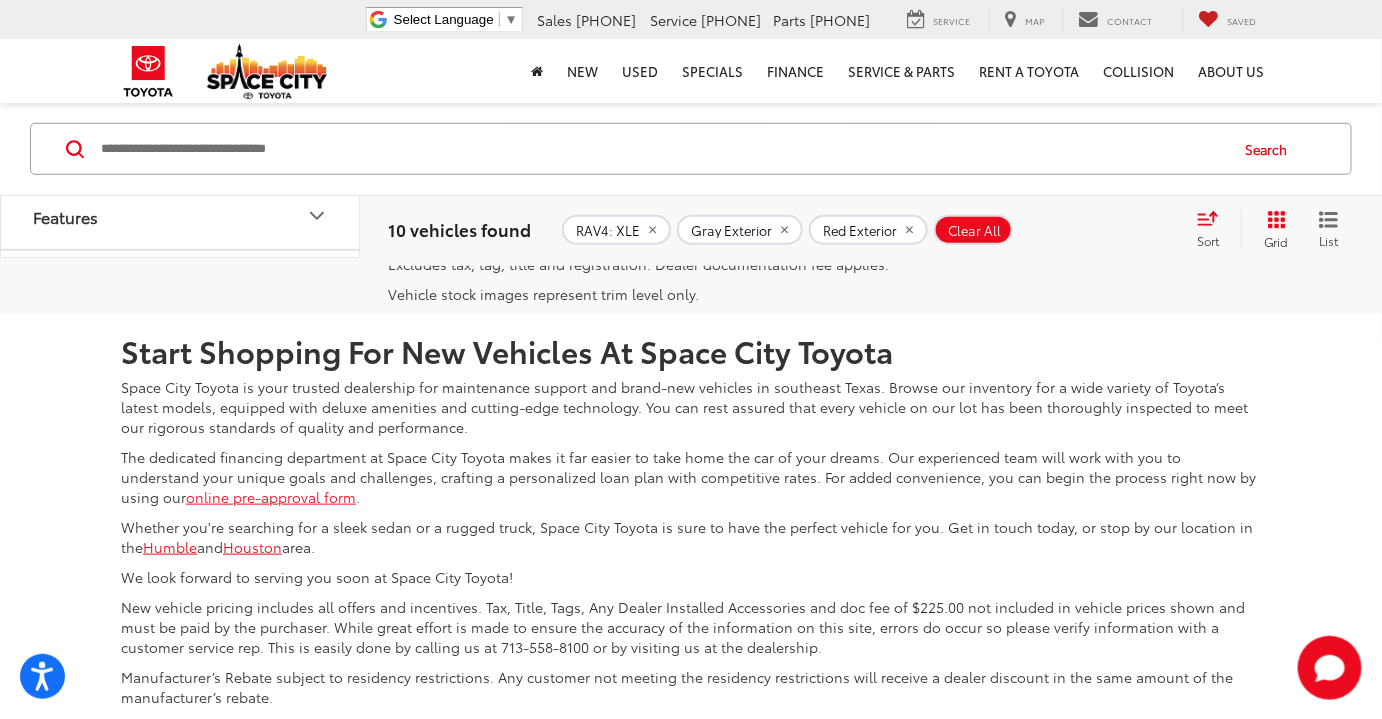 click on "$1,521
SAVINGS
$37,468
Today's Price
Less
MSRP:
$38,989
Dealer Discount
-$1,521
TODAY'S PRICE
$37,468
Check Availability
We'll Buy Your Car
Get Price Now" at bounding box center (1159, -350) 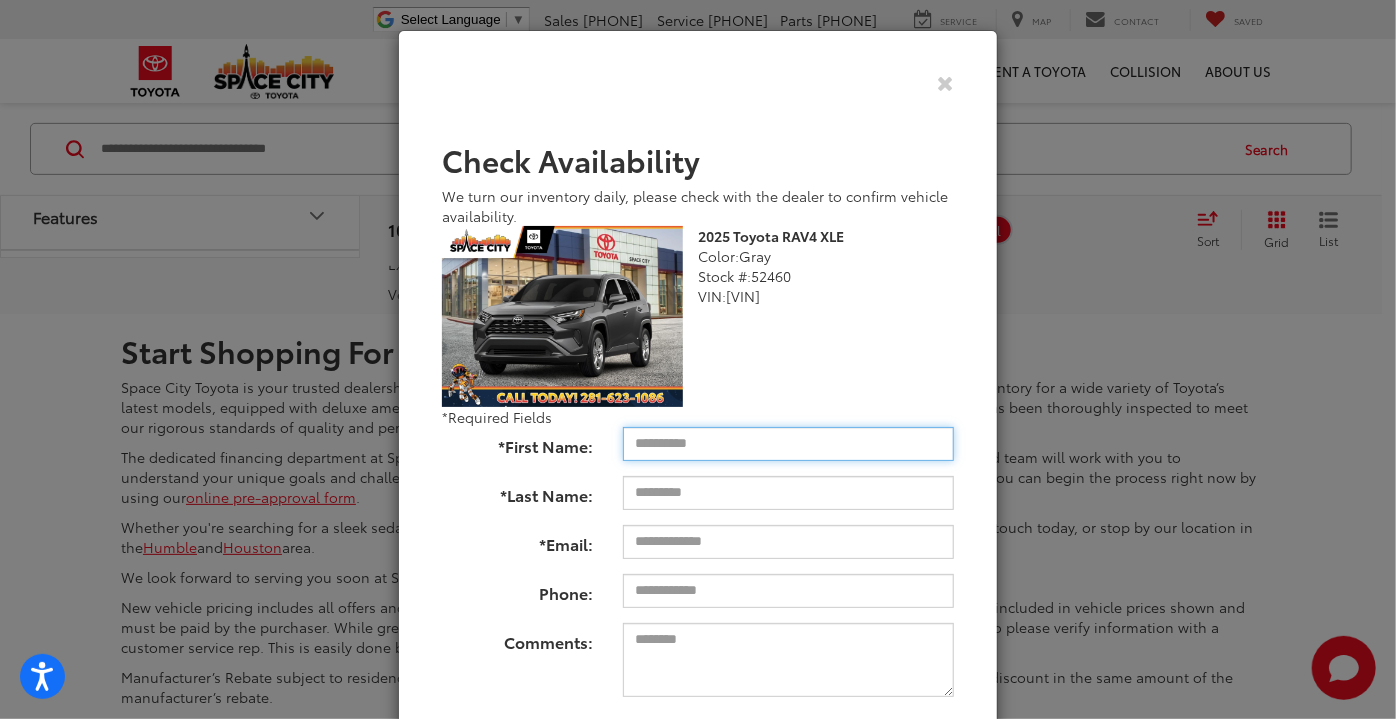 click on "*First Name:" at bounding box center [788, 444] 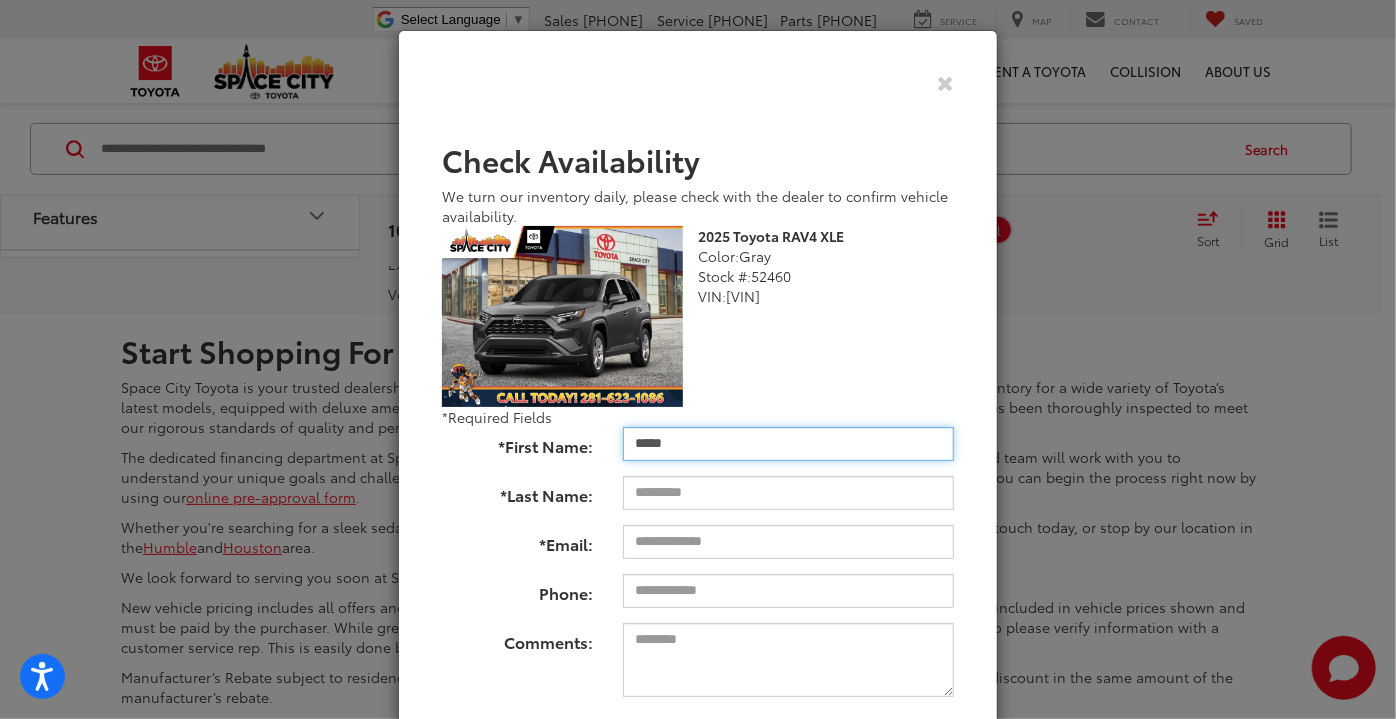 type on "*****" 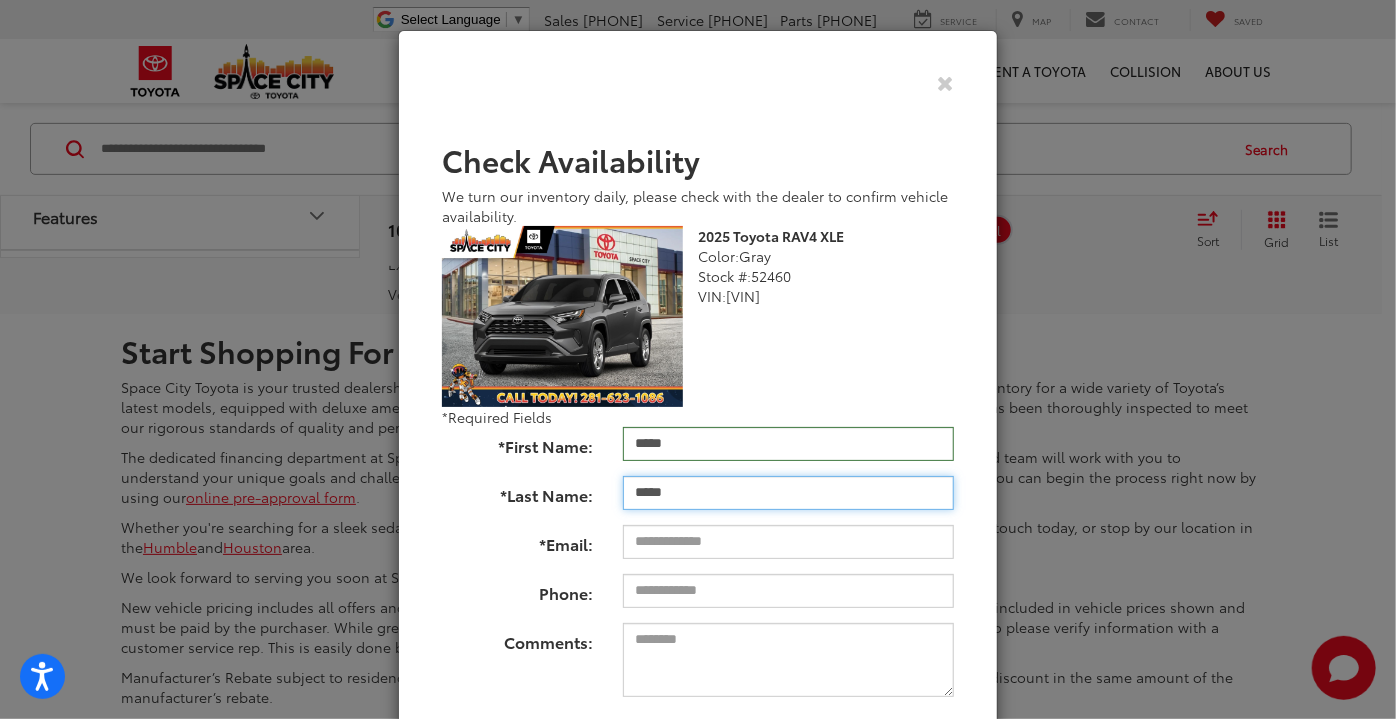 type on "*****" 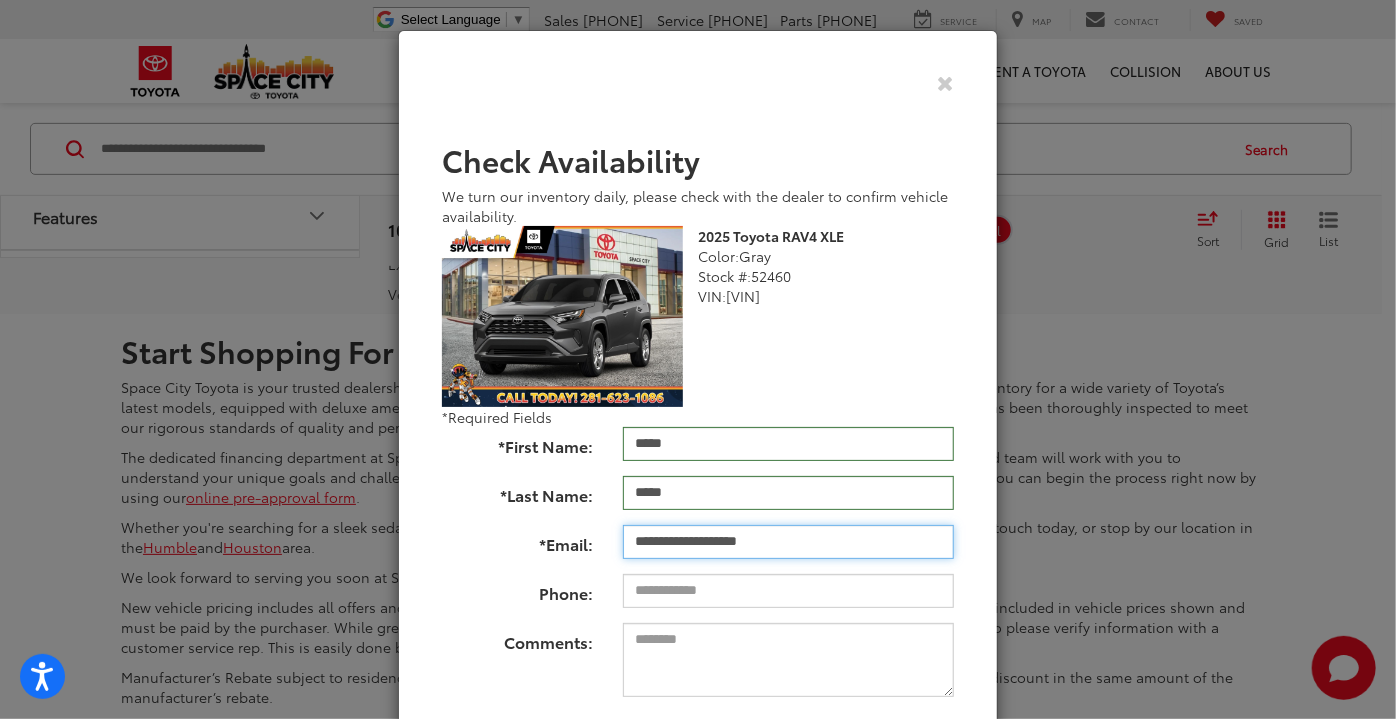 type on "**********" 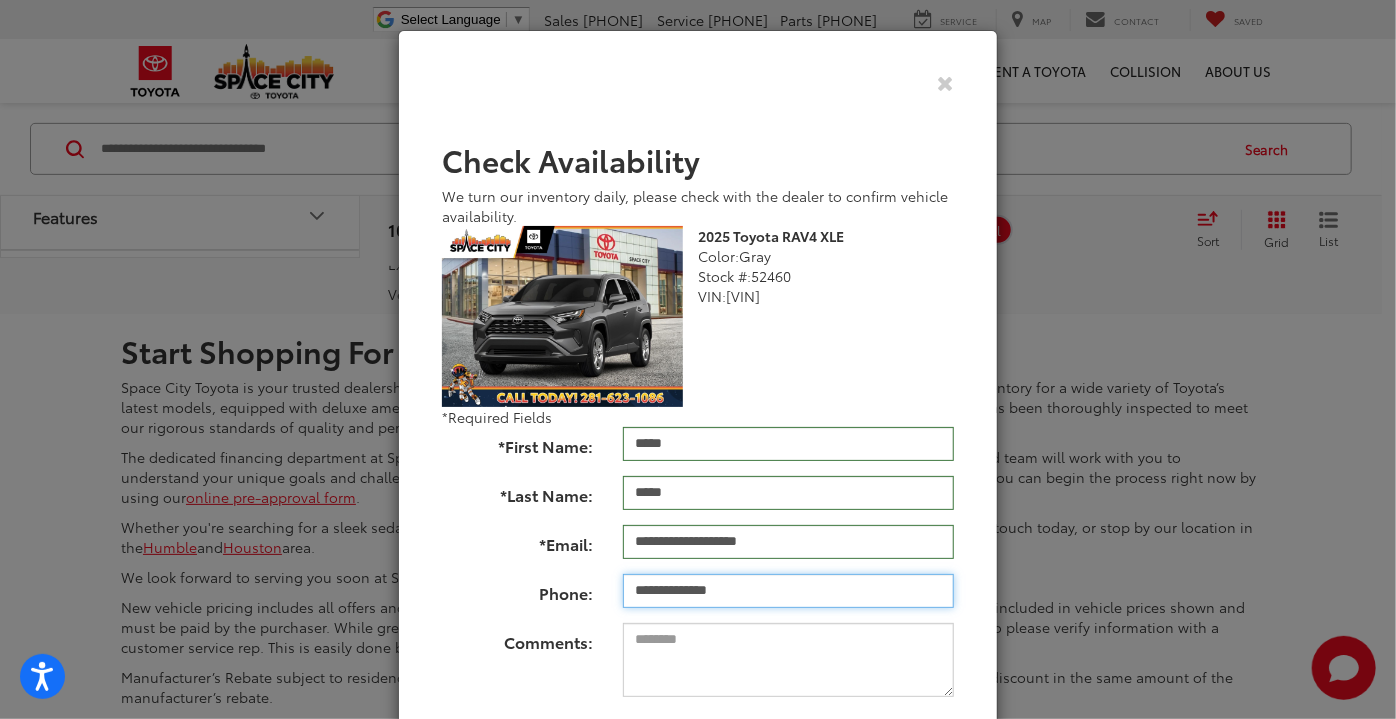 type on "**********" 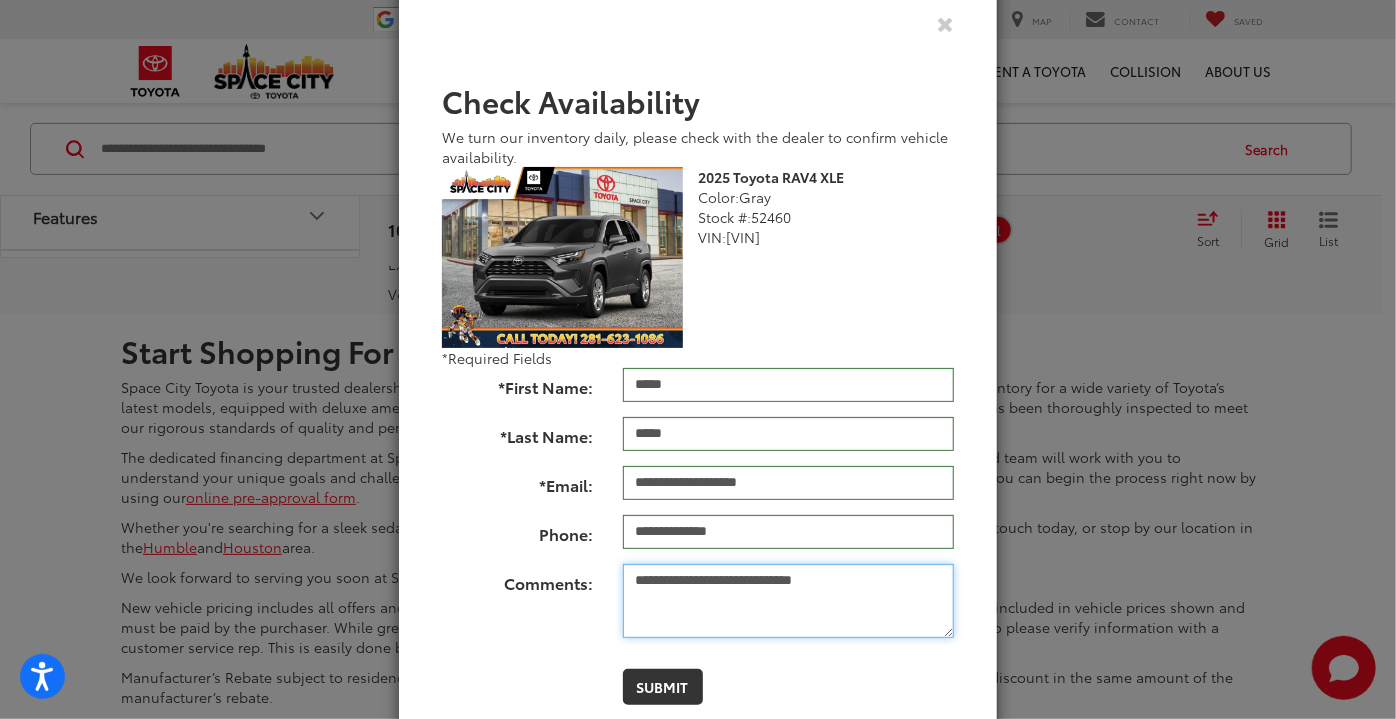 scroll, scrollTop: 90, scrollLeft: 0, axis: vertical 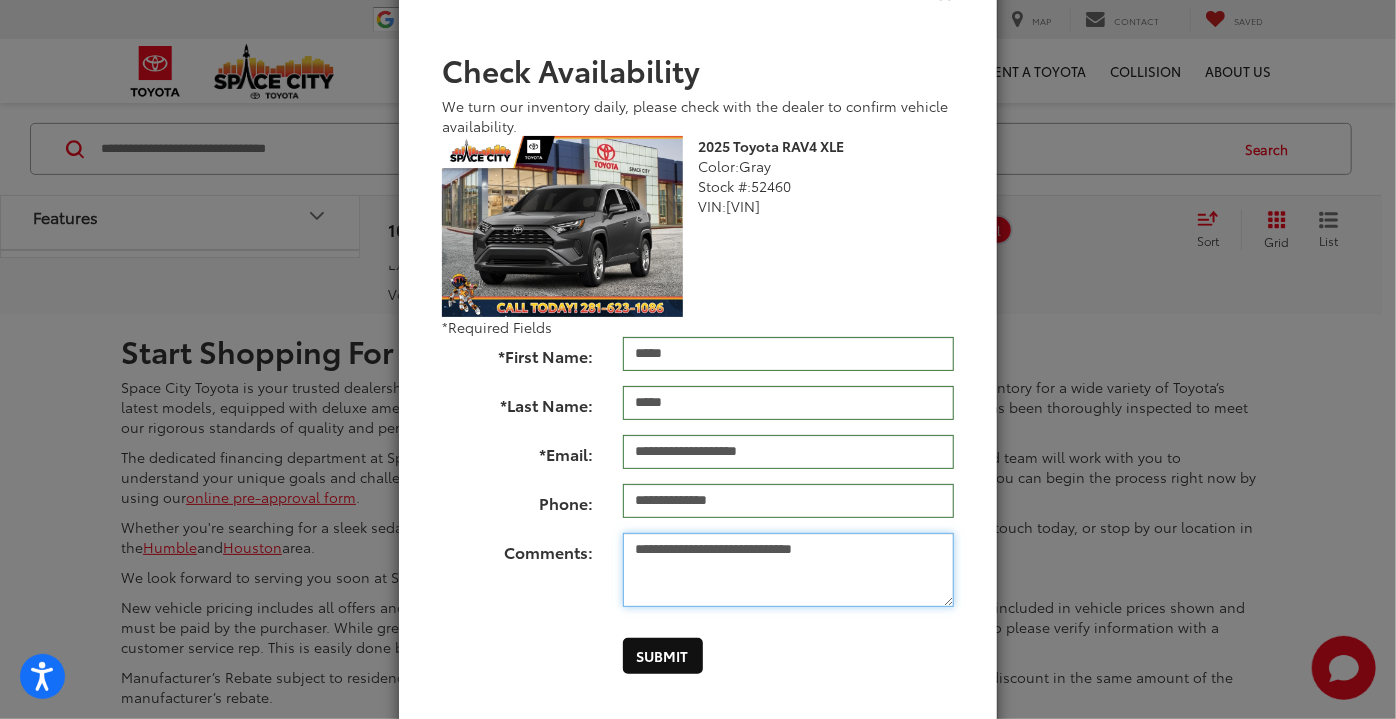 type on "**********" 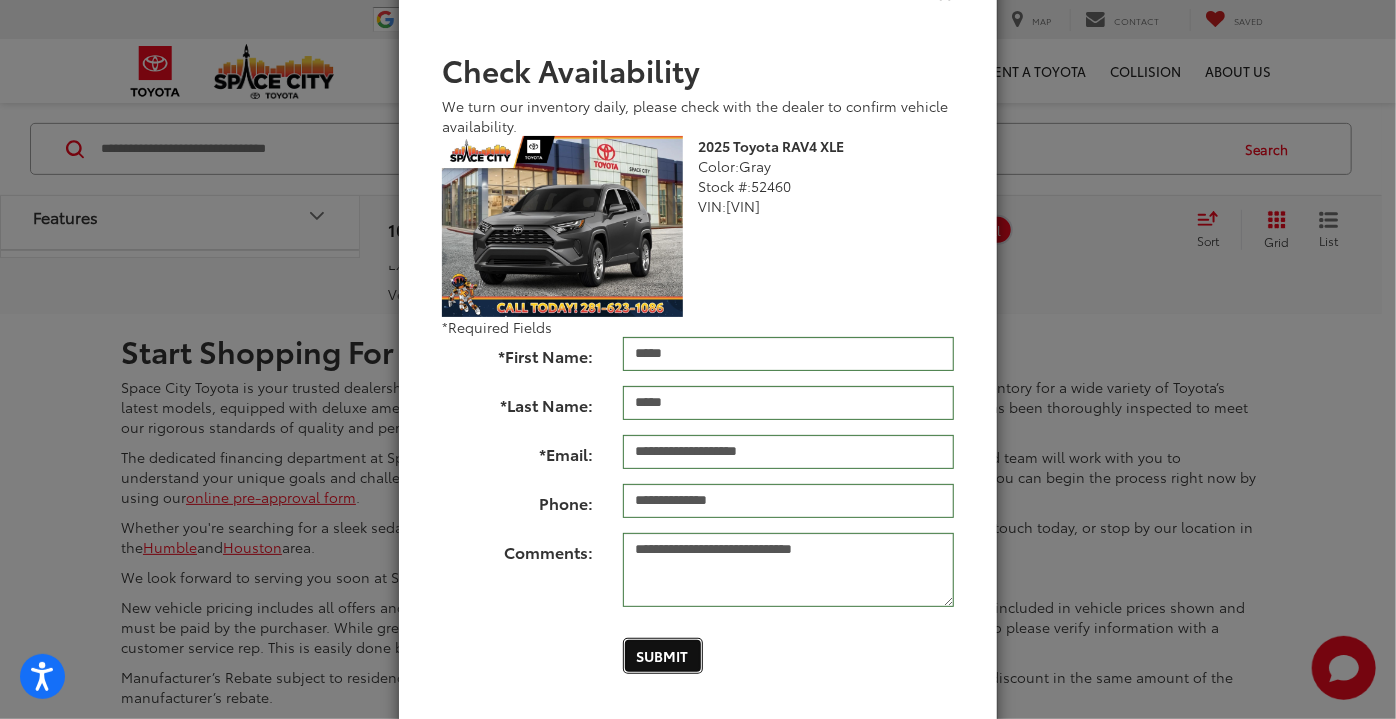 click on "Submit" at bounding box center [663, 656] 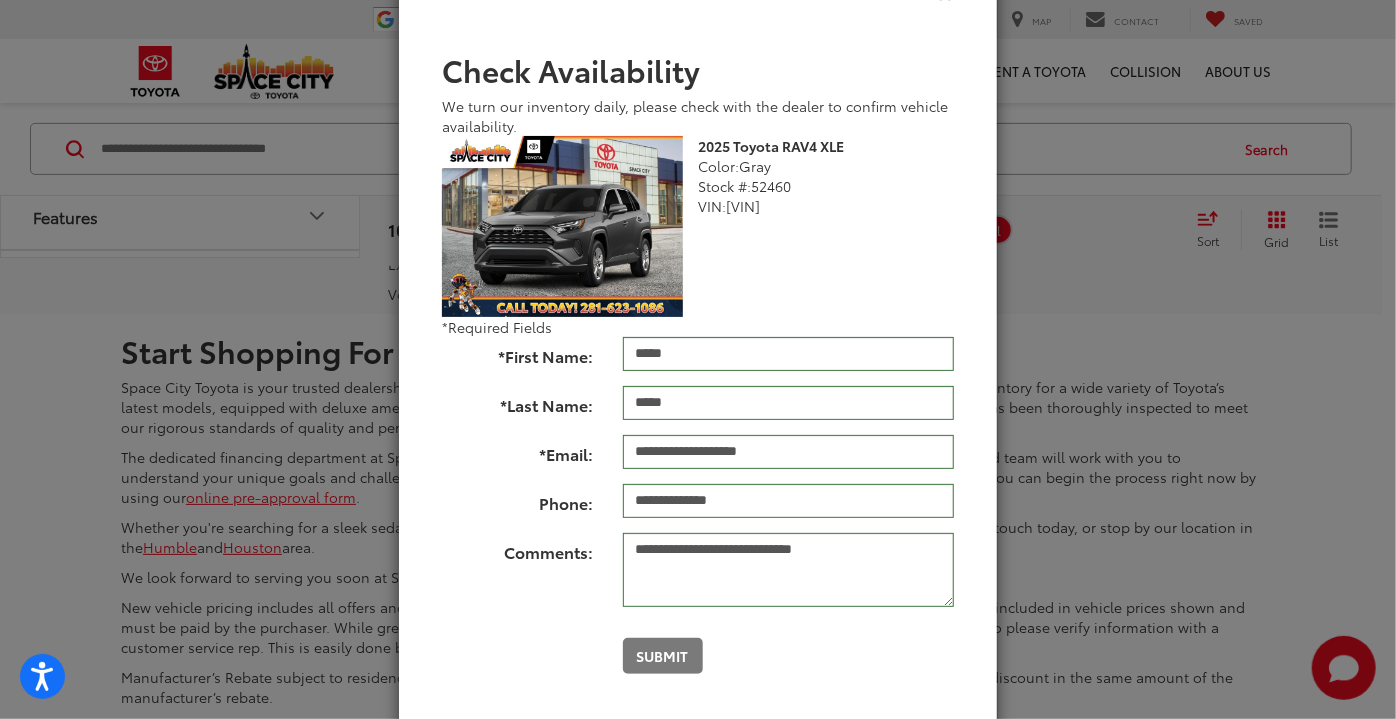 scroll, scrollTop: 0, scrollLeft: 0, axis: both 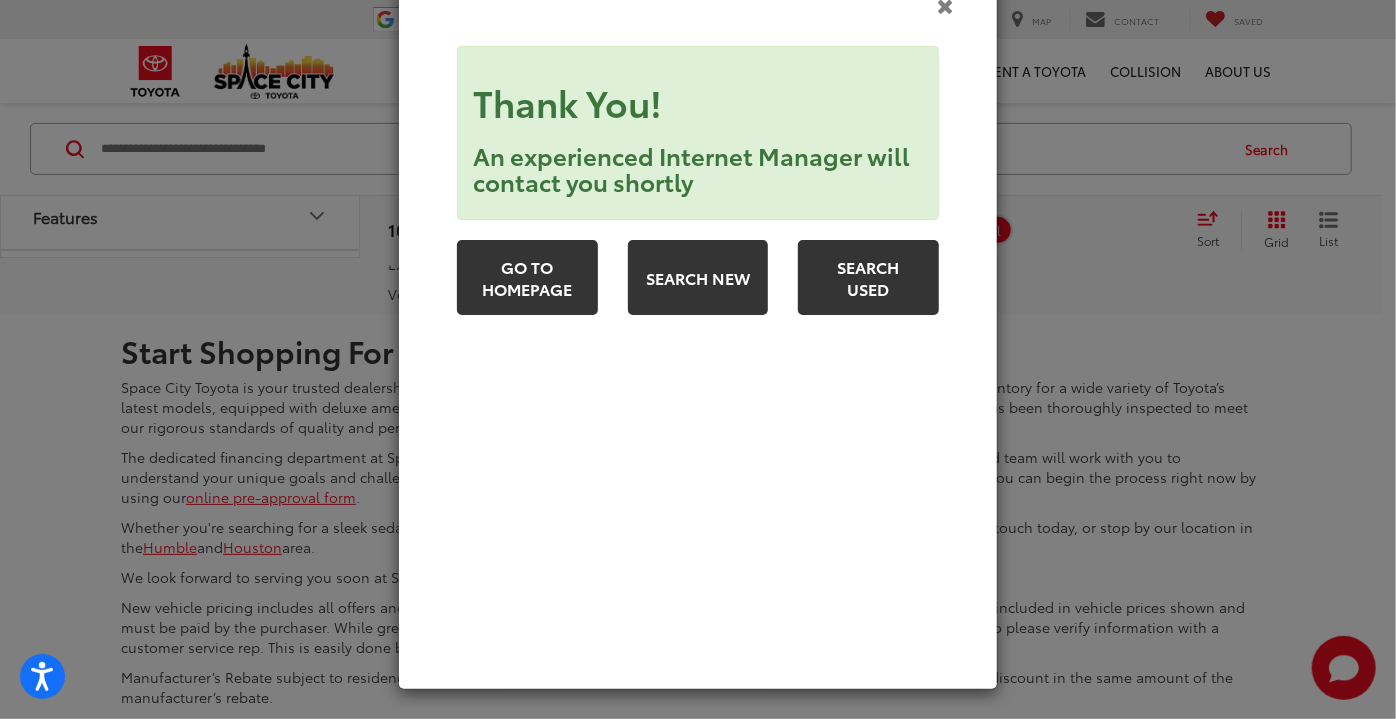 click at bounding box center [945, 5] 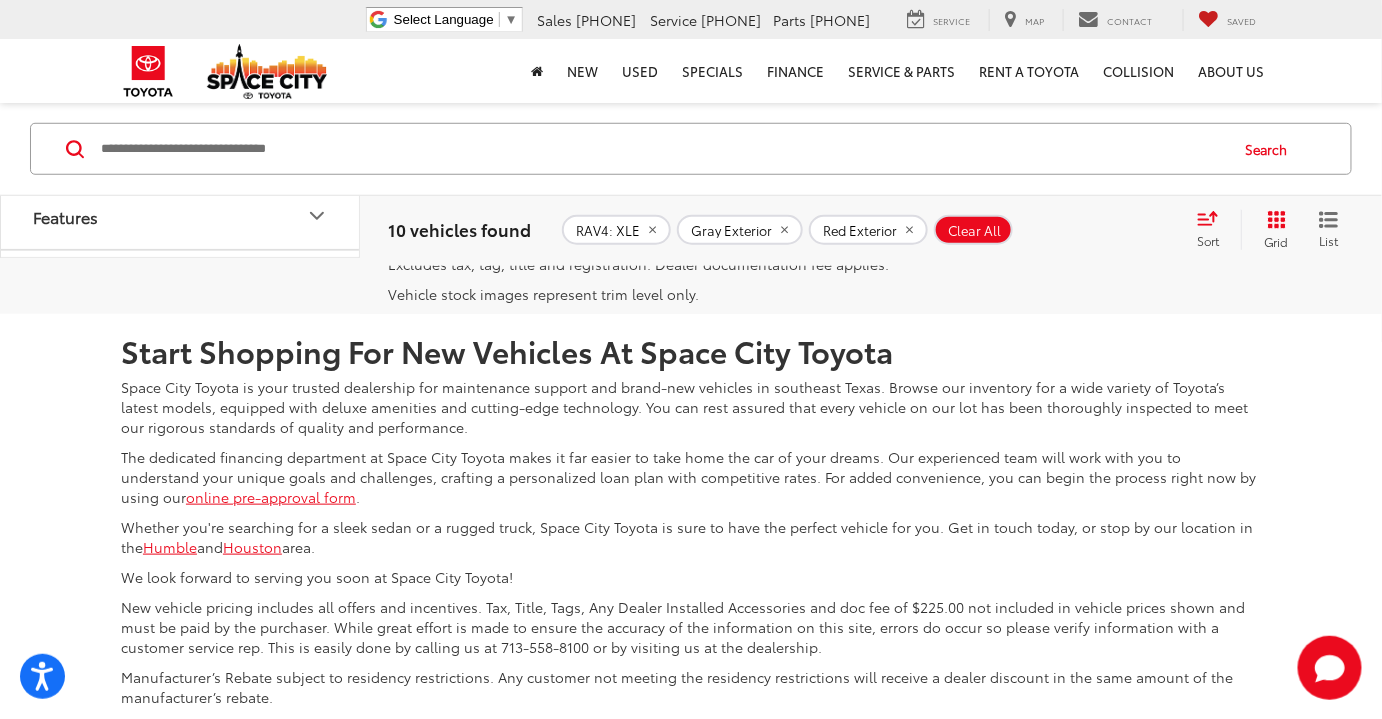 scroll, scrollTop: 7862, scrollLeft: 0, axis: vertical 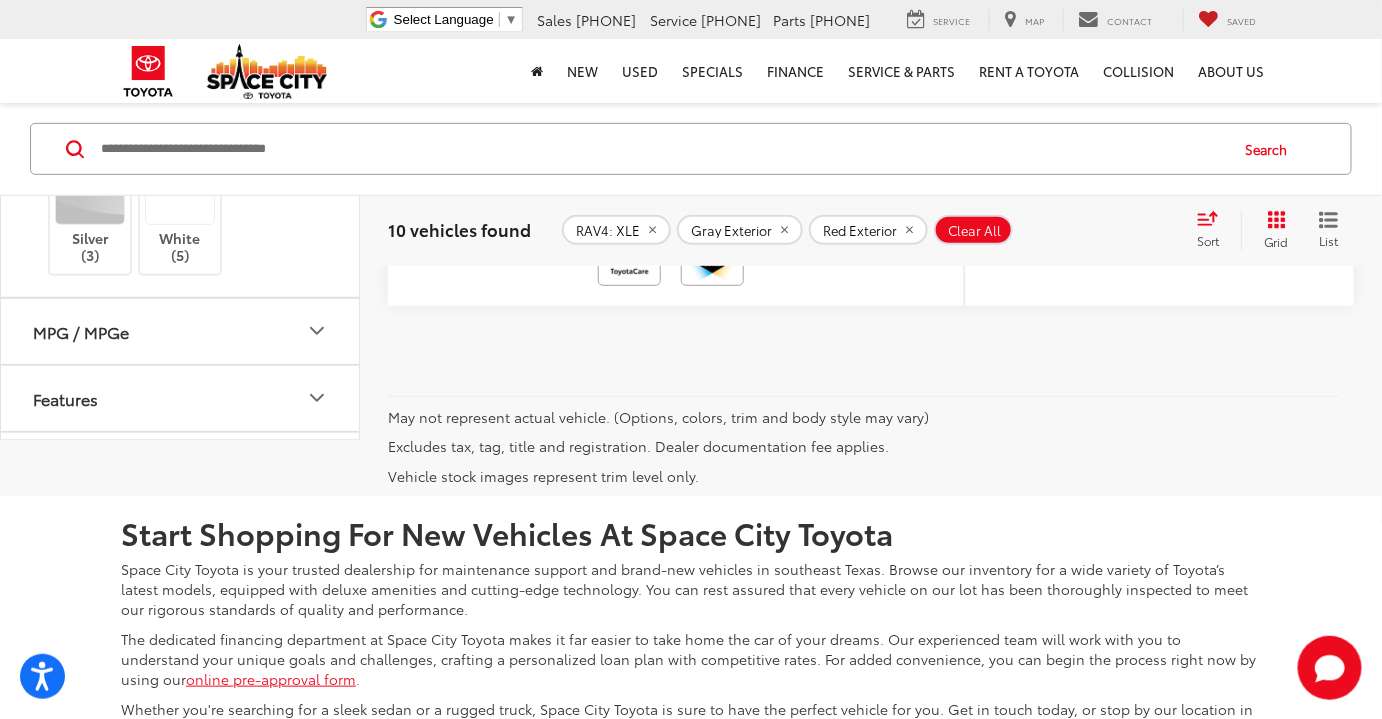 click at bounding box center [676, -184] 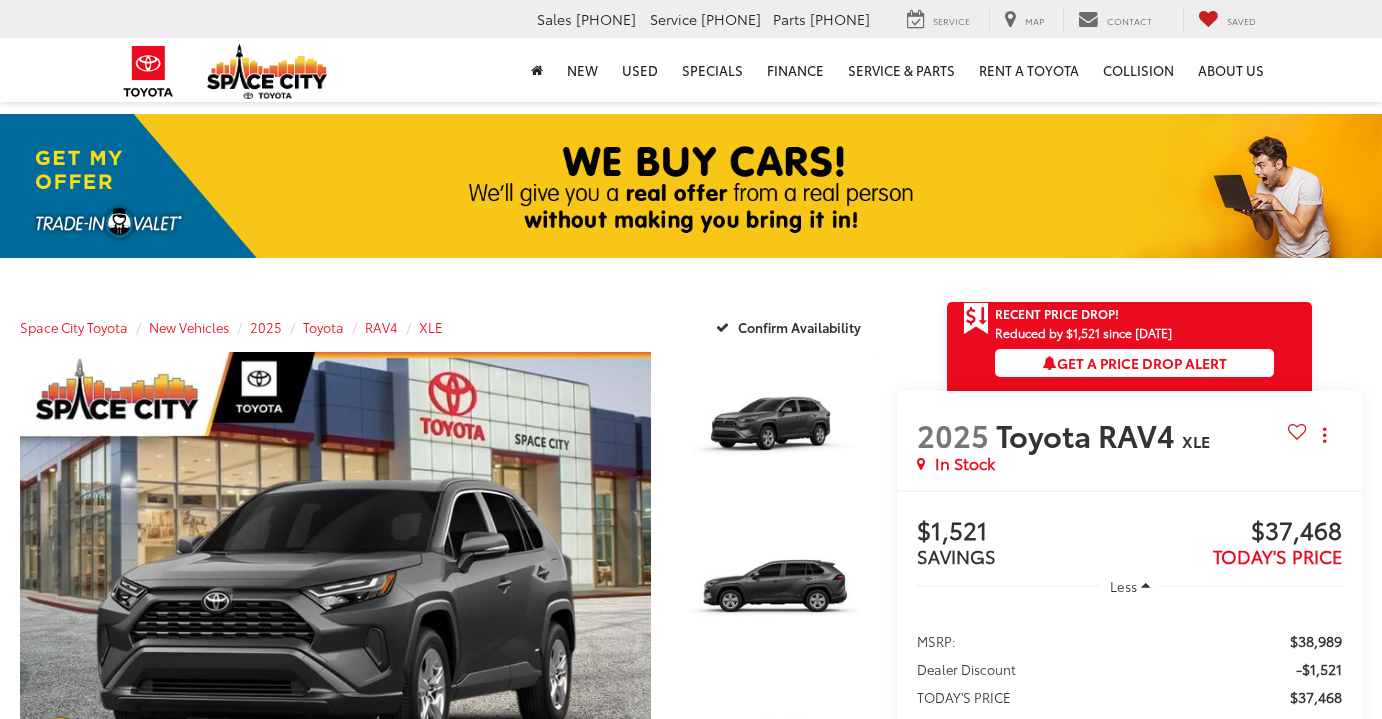 scroll, scrollTop: 0, scrollLeft: 0, axis: both 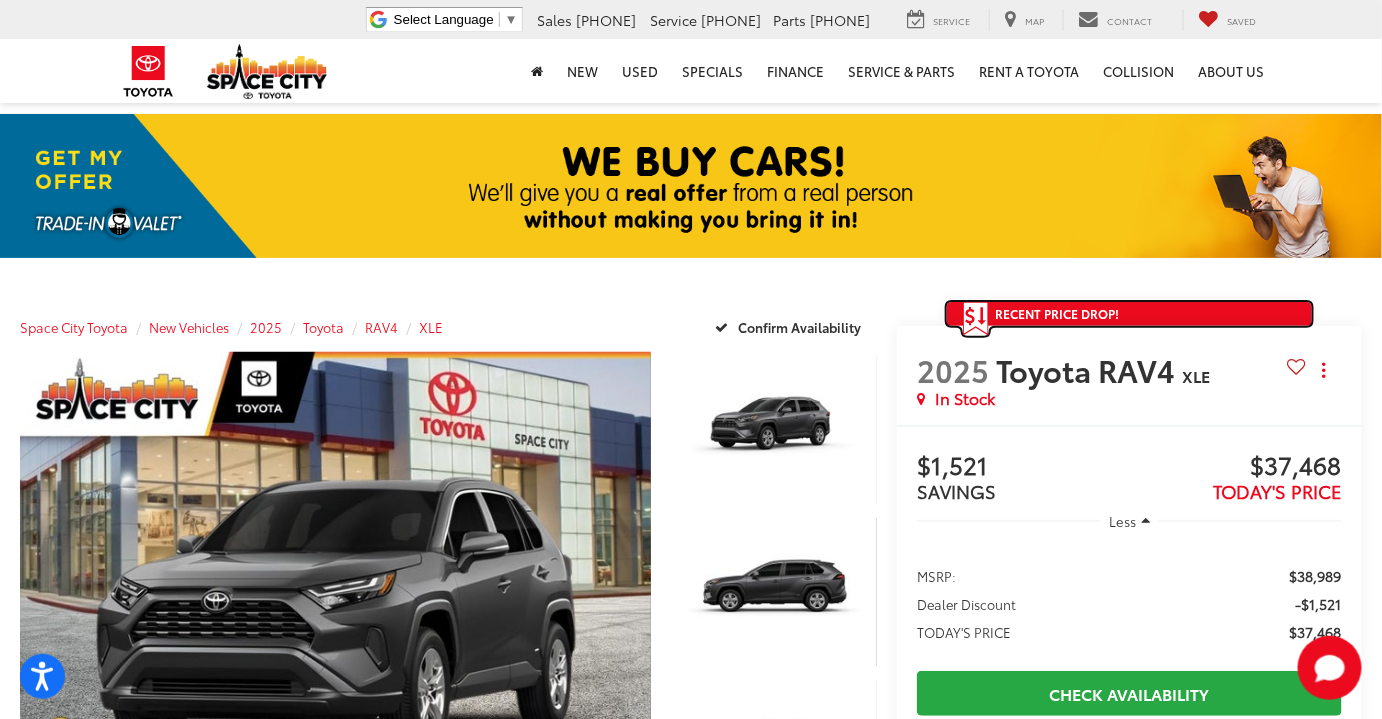 click at bounding box center (983, 316) 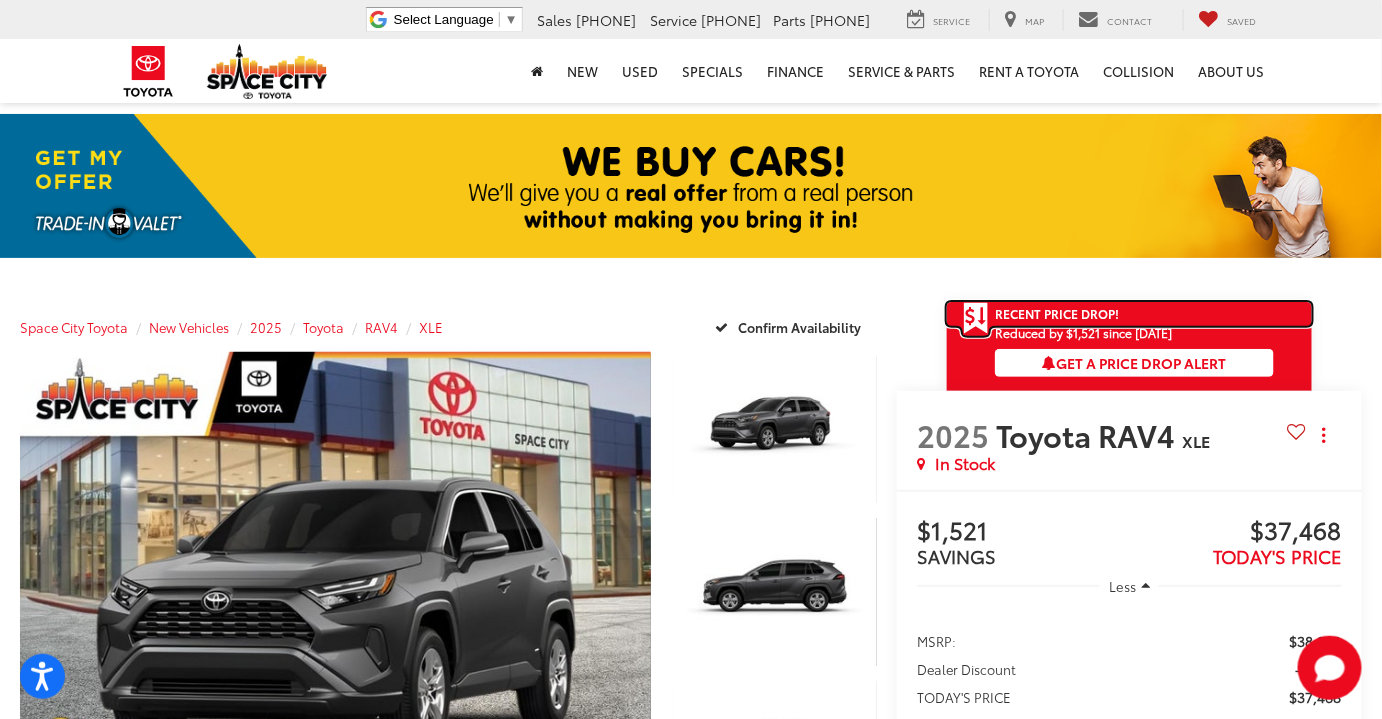 click at bounding box center (971, 316) 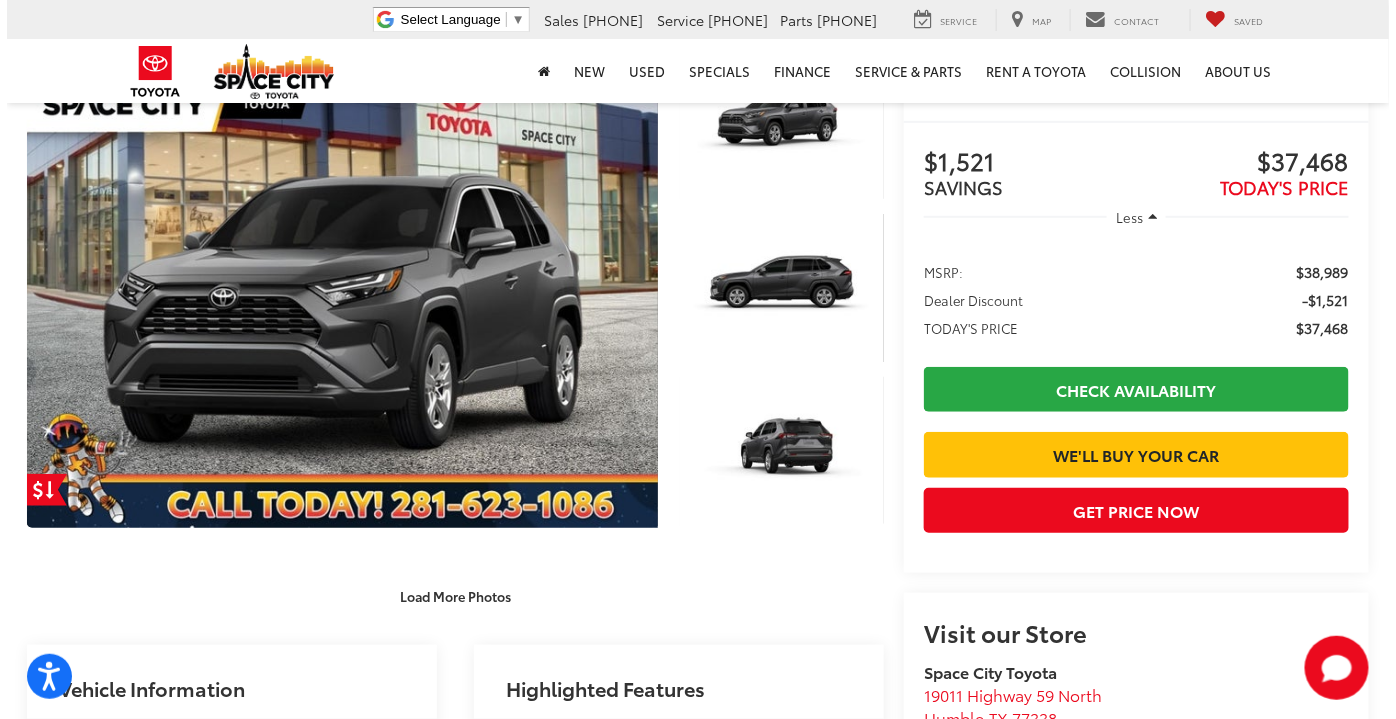 scroll, scrollTop: 90, scrollLeft: 0, axis: vertical 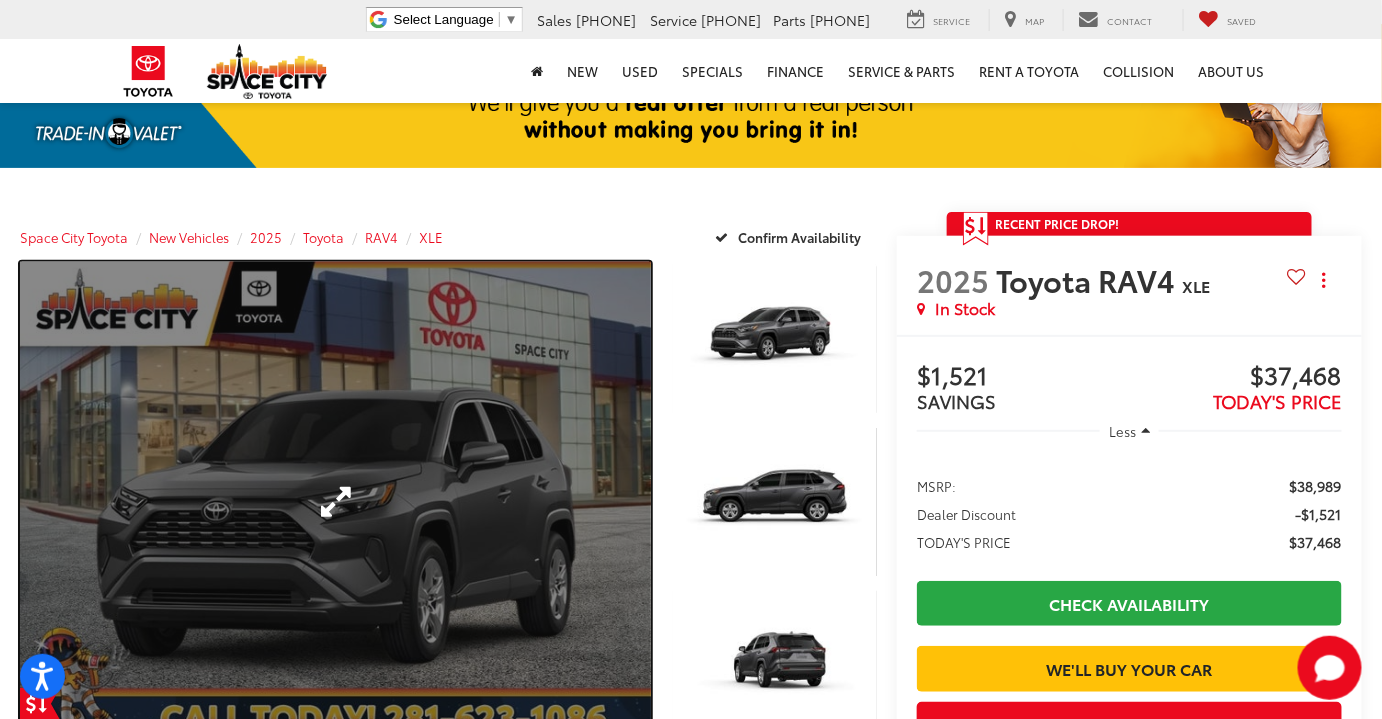 click at bounding box center [335, 502] 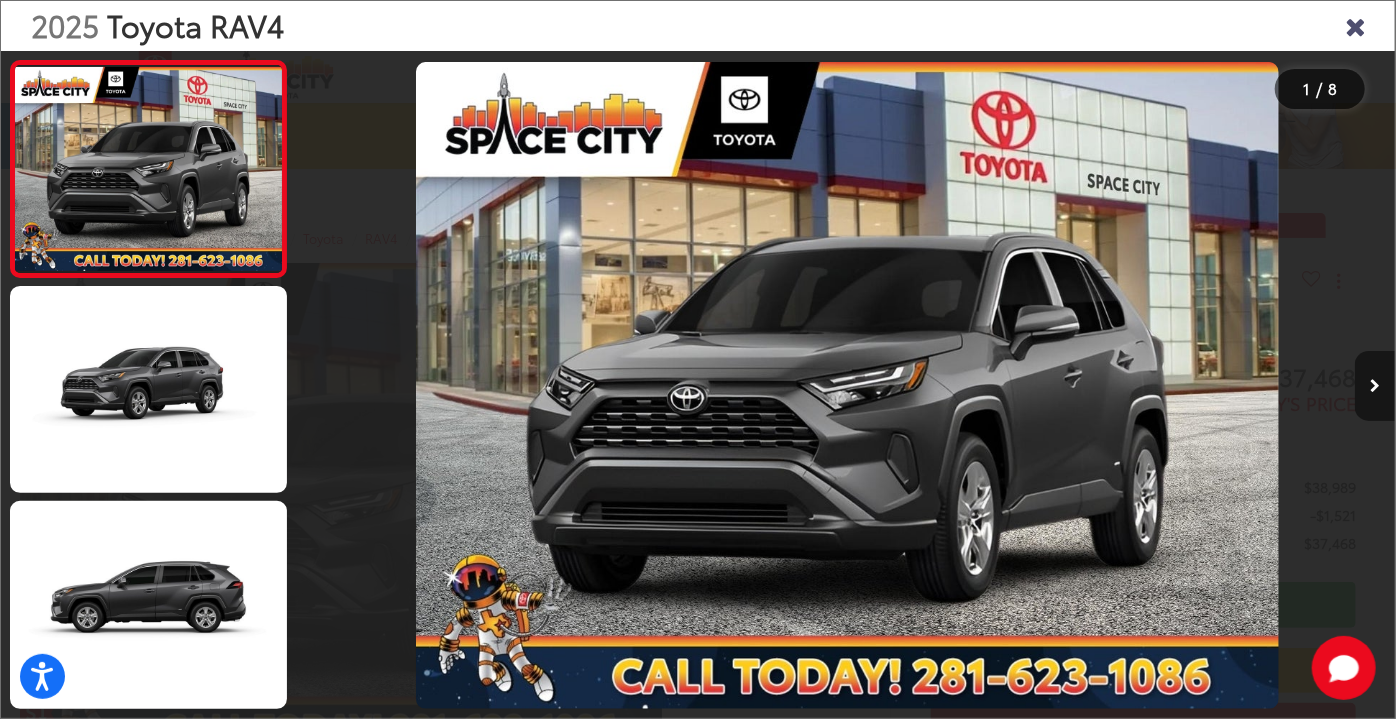 click at bounding box center [1375, 386] 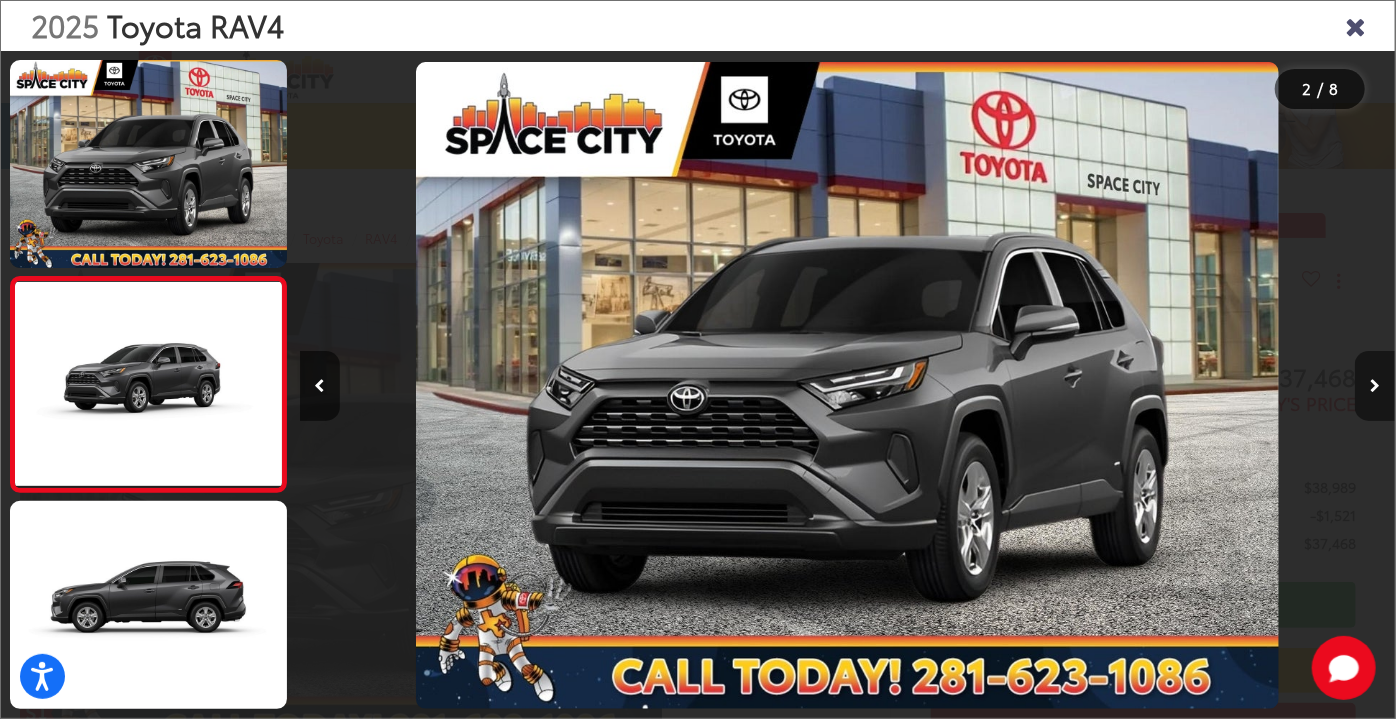 scroll, scrollTop: 0, scrollLeft: 72, axis: horizontal 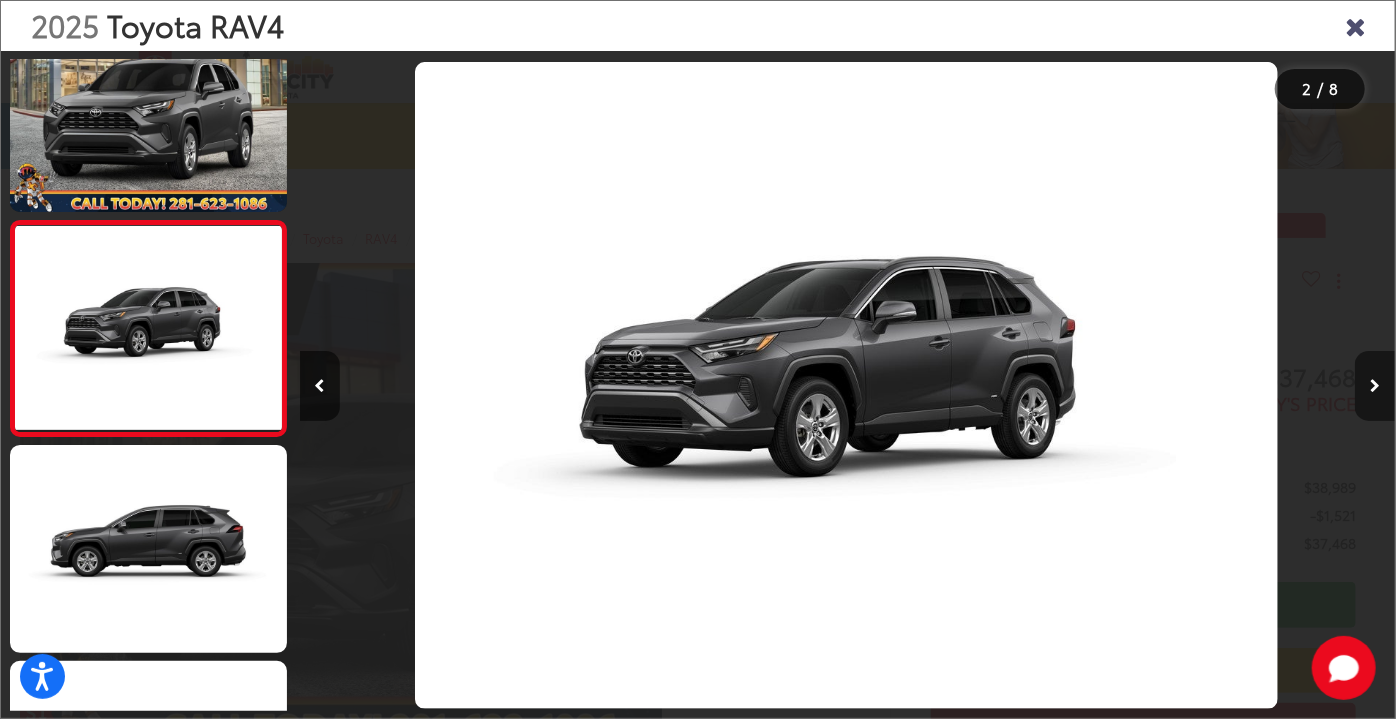 click at bounding box center (1375, 386) 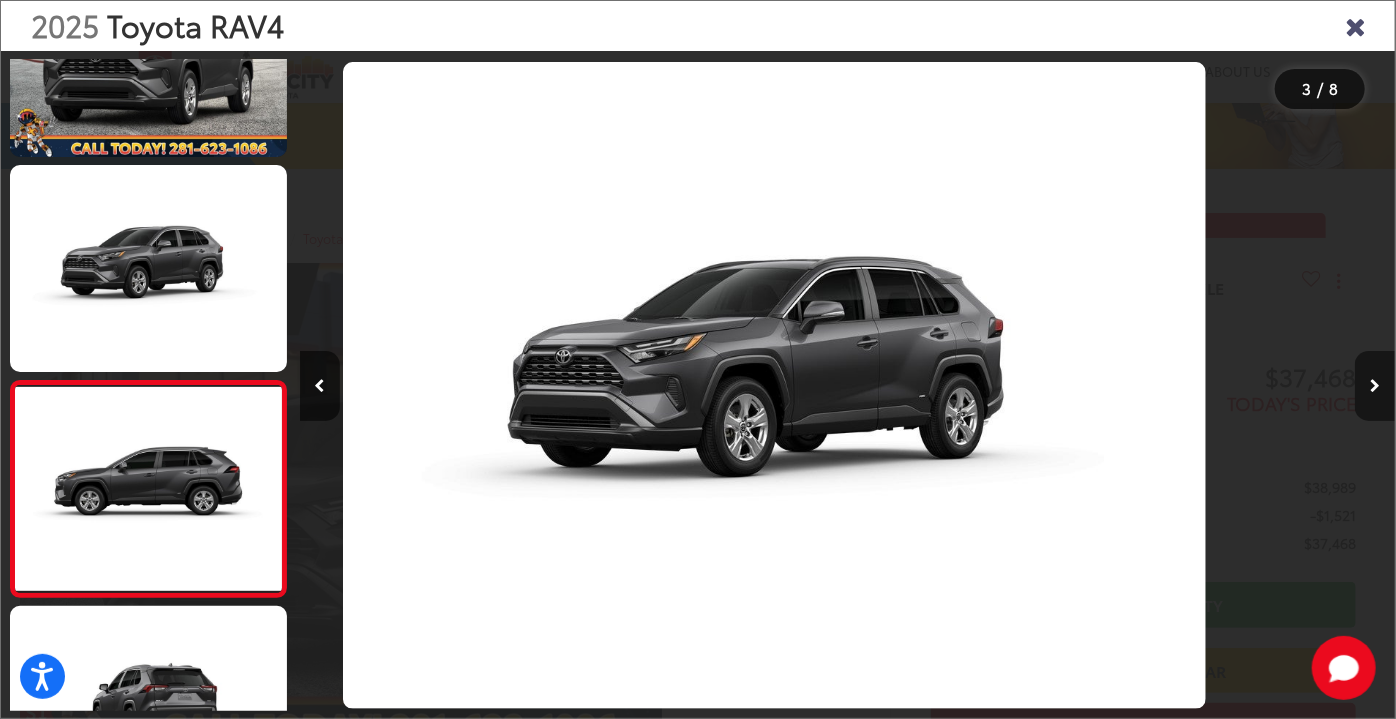 scroll, scrollTop: 245, scrollLeft: 0, axis: vertical 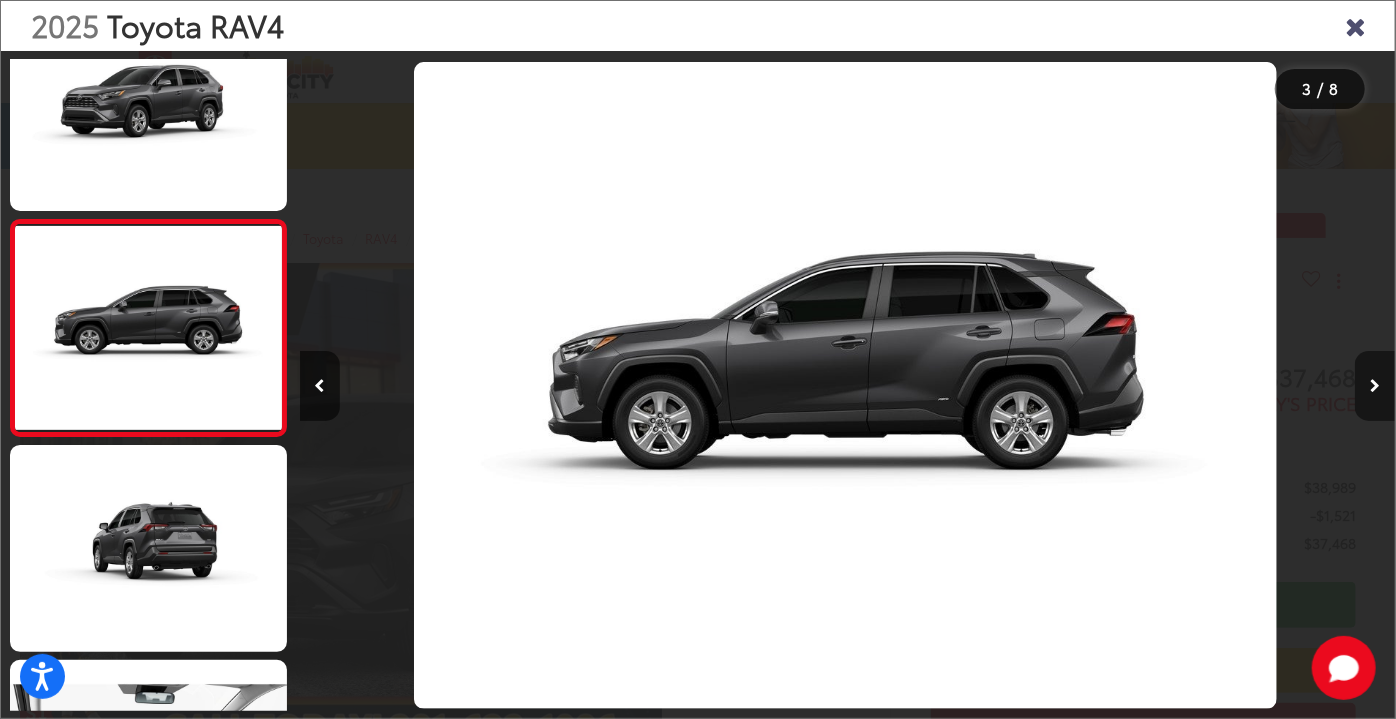 click at bounding box center (1375, 386) 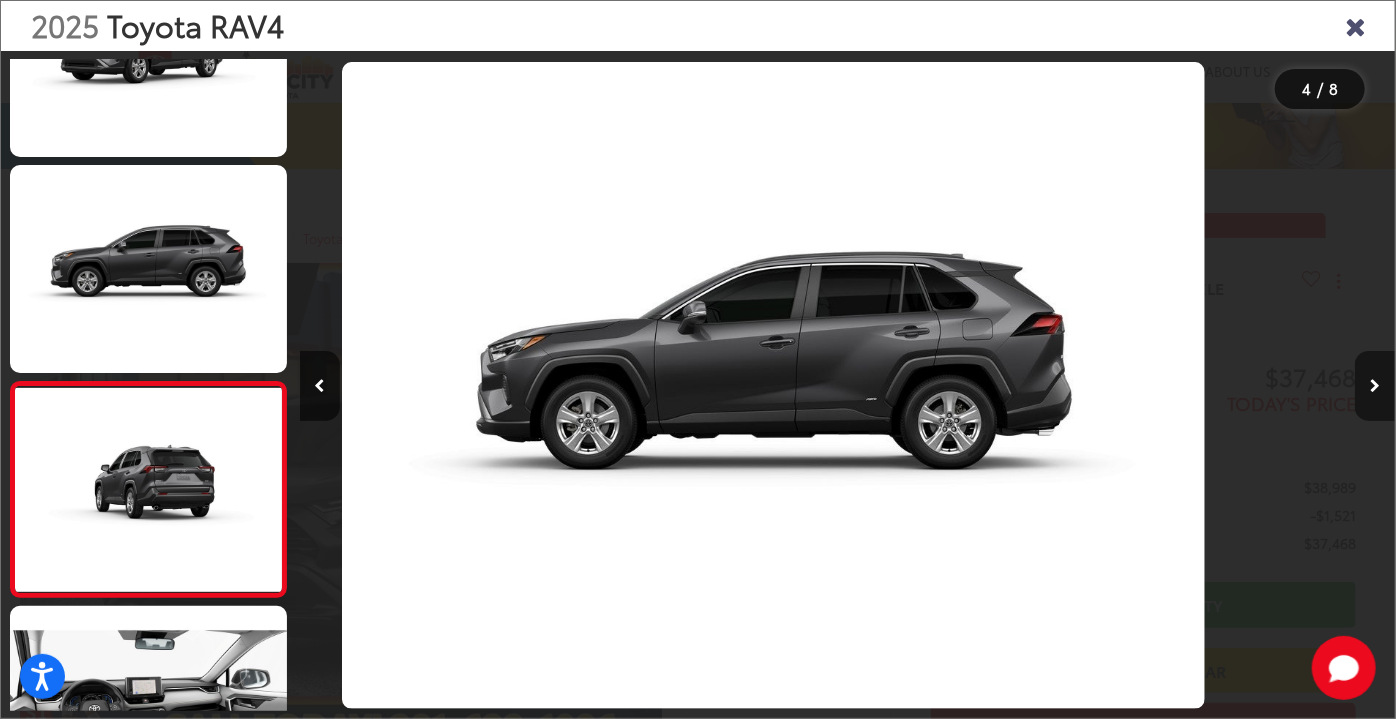 scroll, scrollTop: 446, scrollLeft: 0, axis: vertical 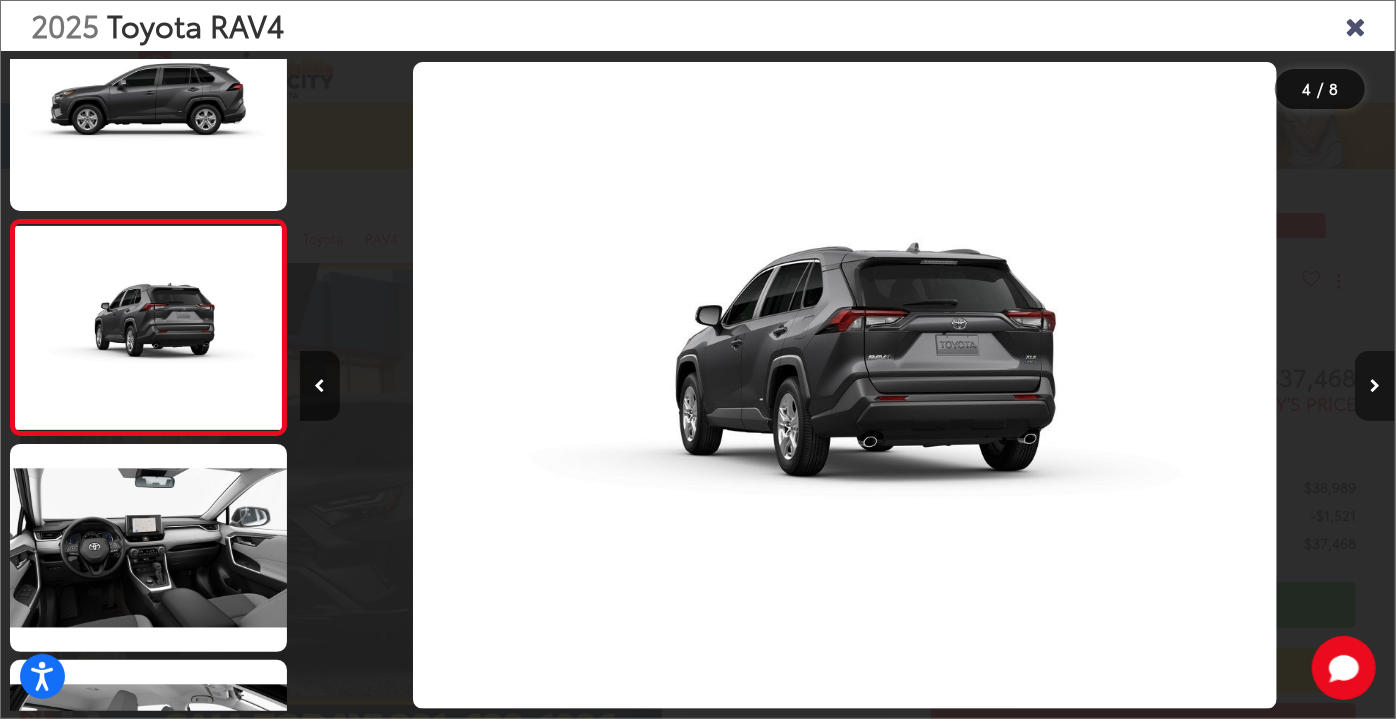 click at bounding box center [1375, 386] 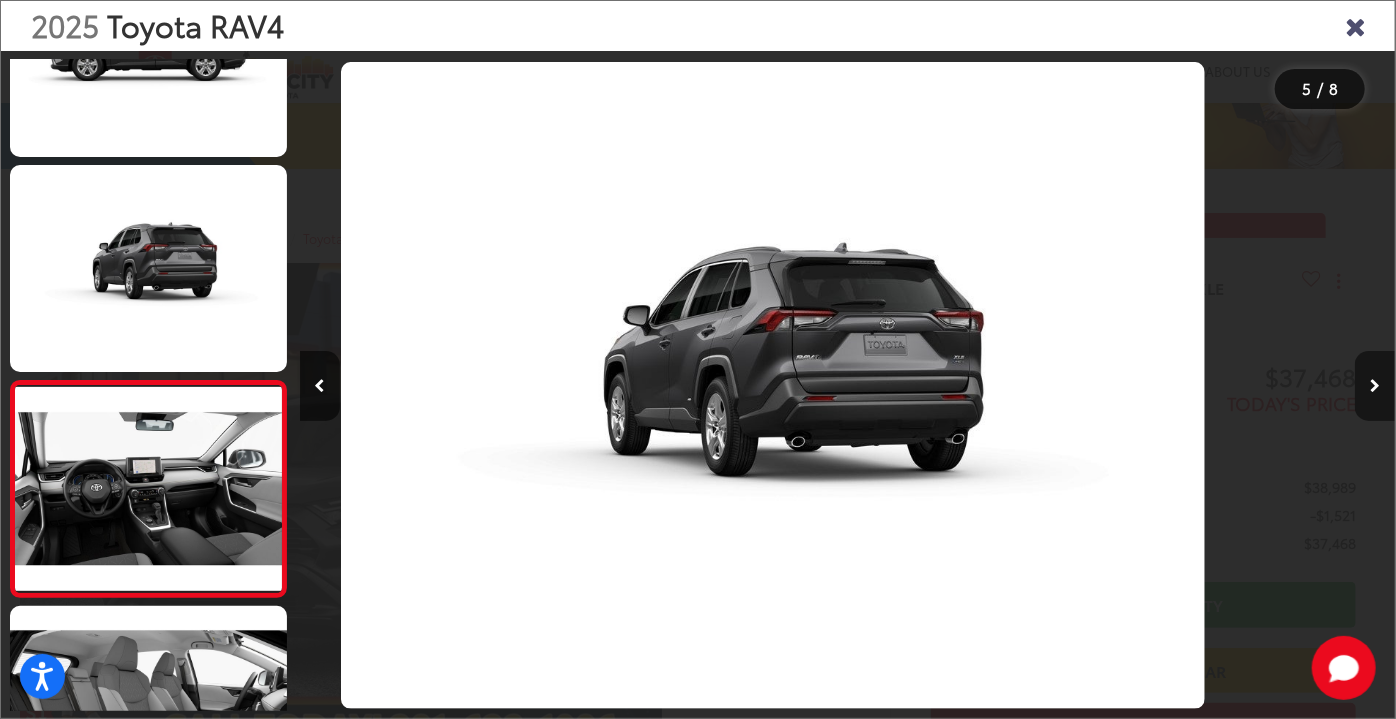 scroll, scrollTop: 645, scrollLeft: 0, axis: vertical 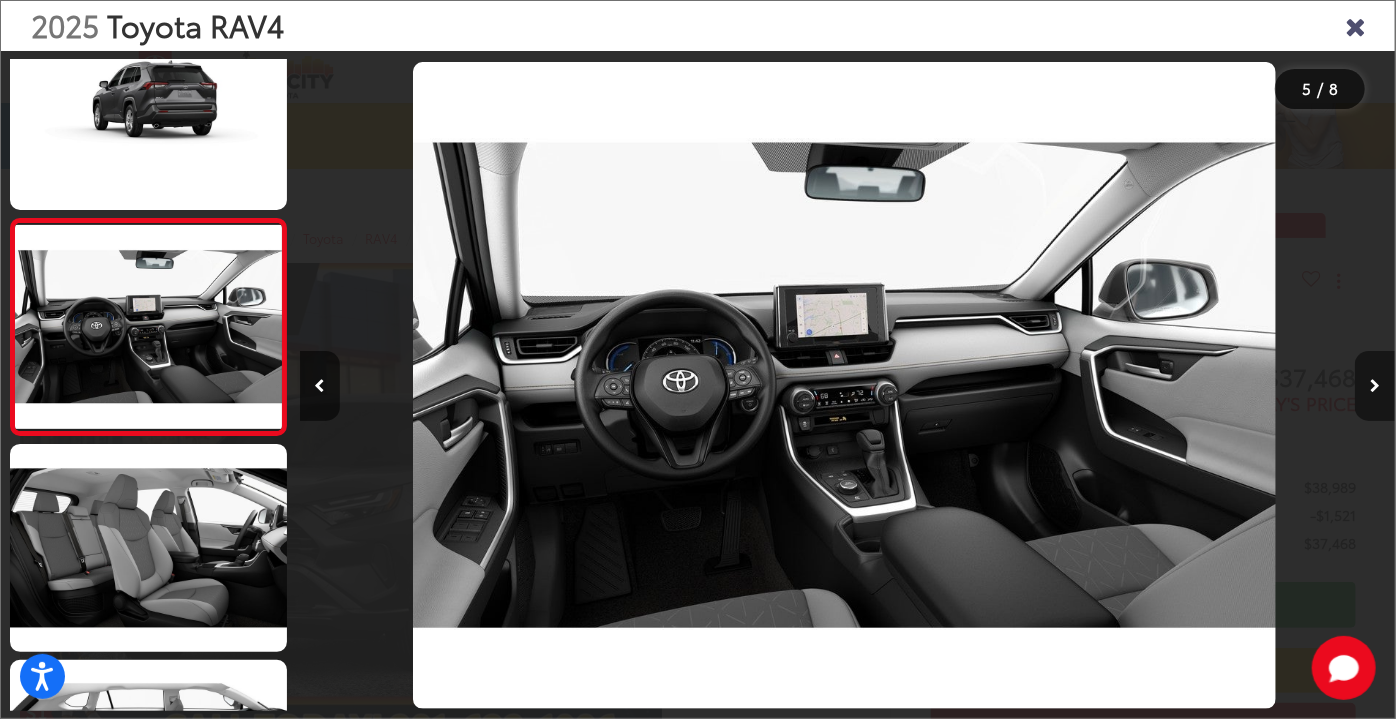 click at bounding box center (1375, 386) 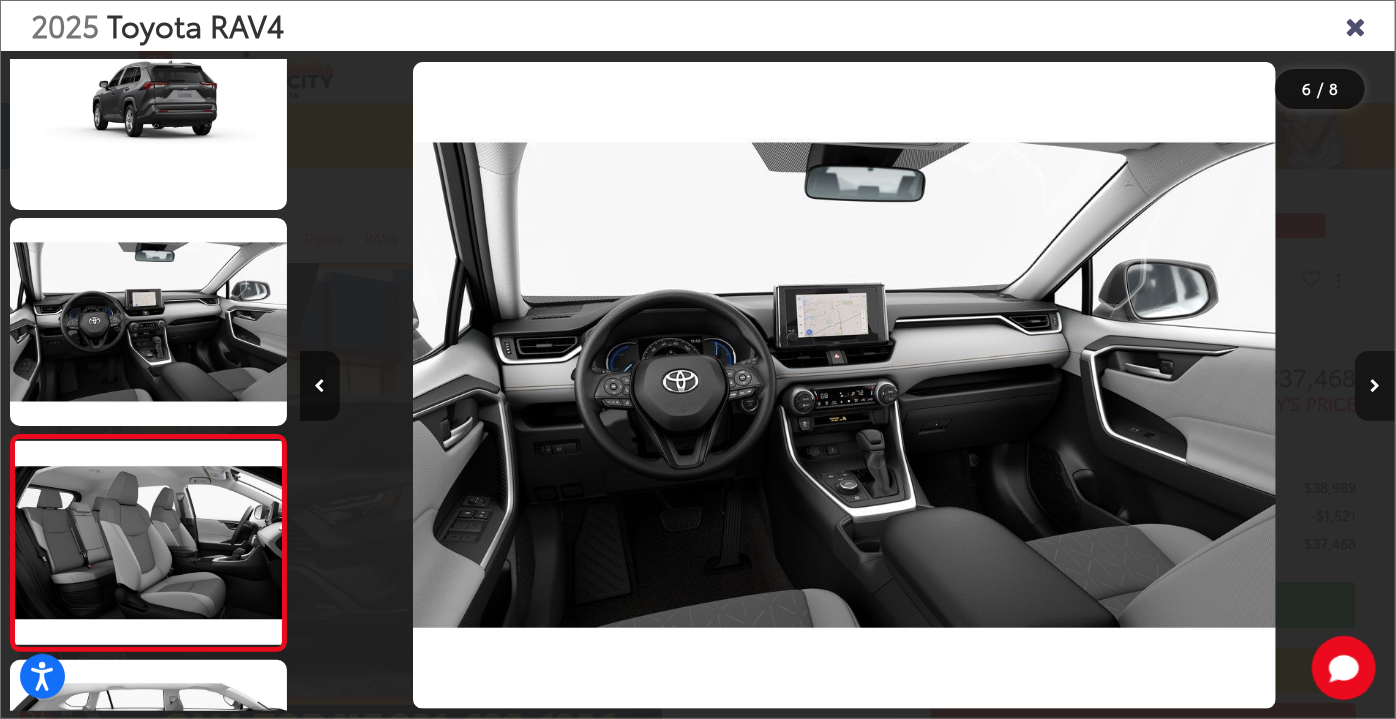 scroll, scrollTop: 0, scrollLeft: 4456, axis: horizontal 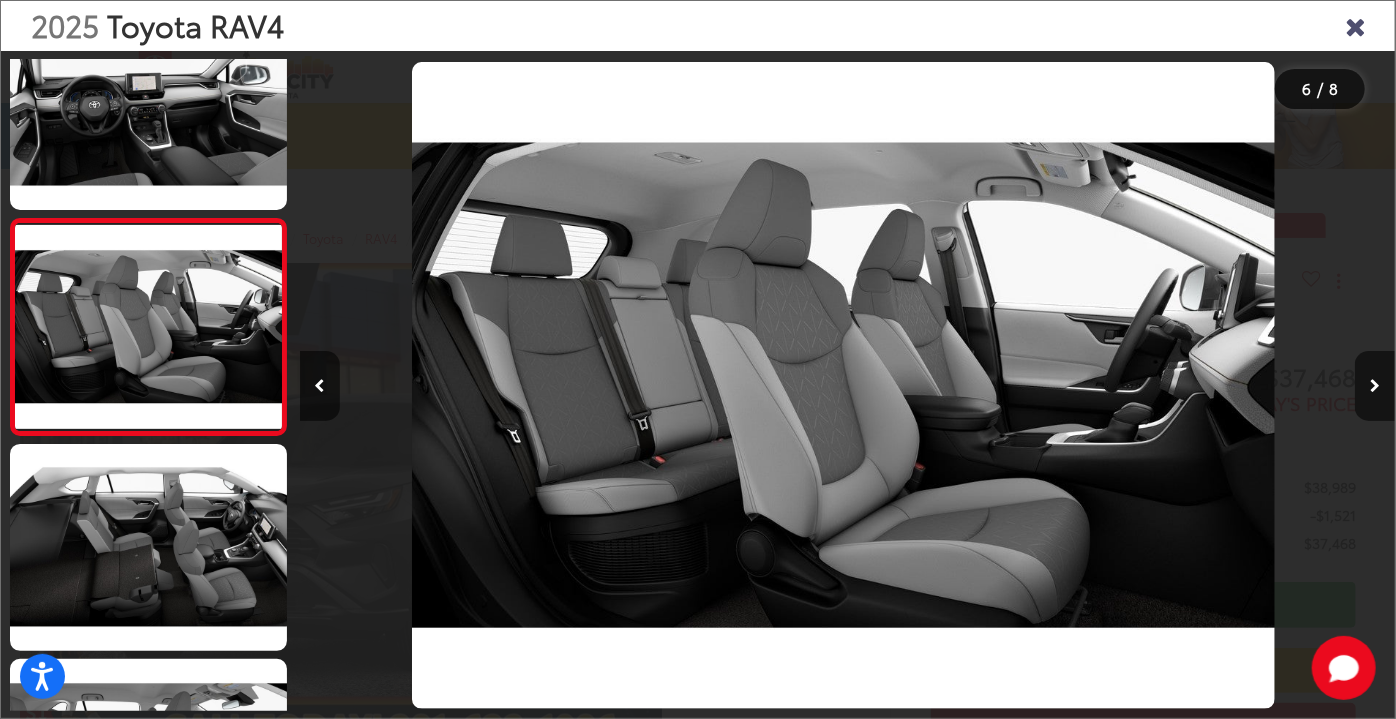 click at bounding box center (1355, 25) 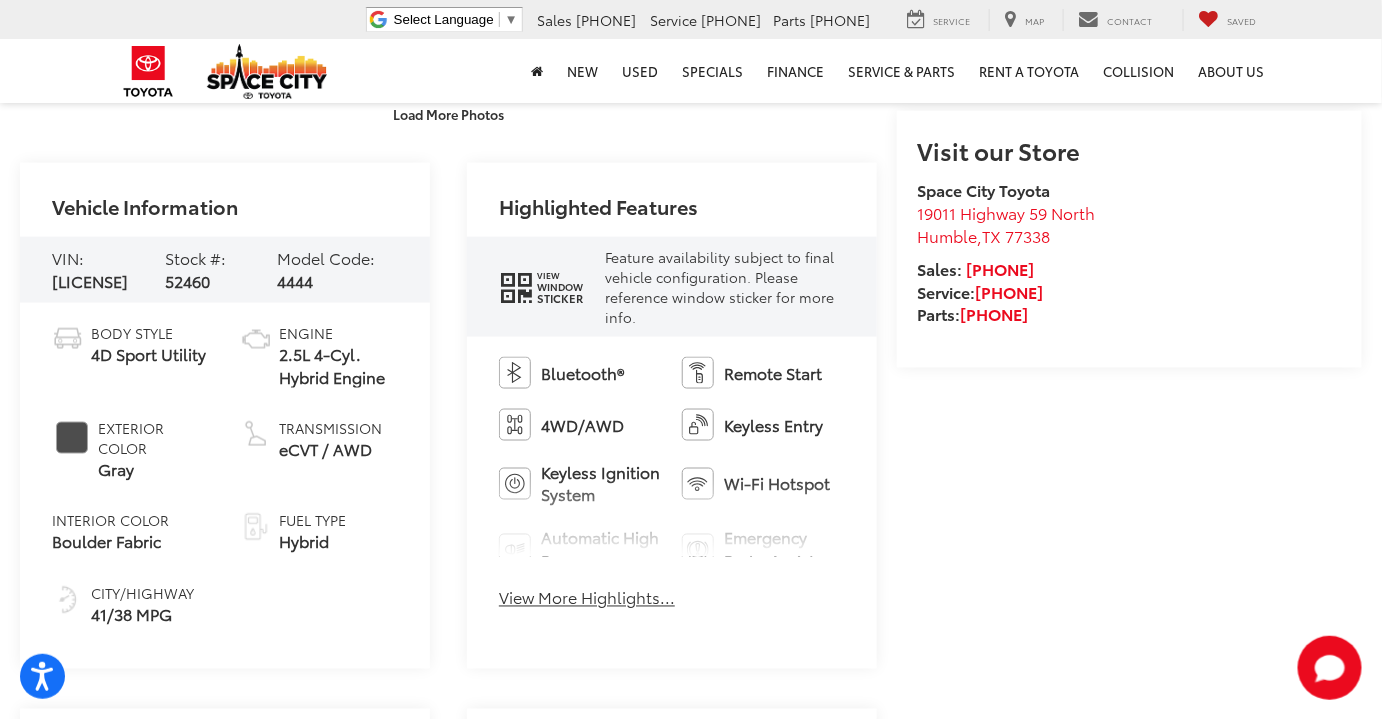 scroll, scrollTop: 818, scrollLeft: 0, axis: vertical 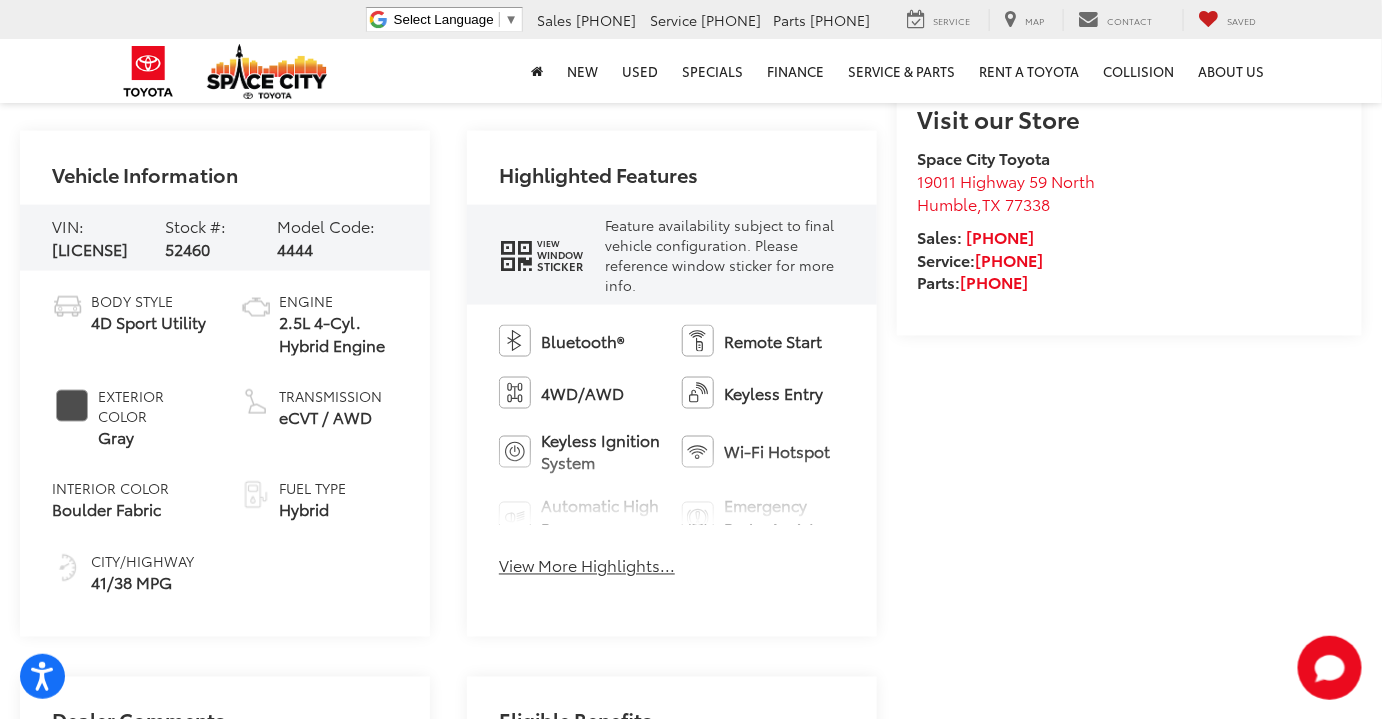 click on "View More Highlights..." at bounding box center (587, 566) 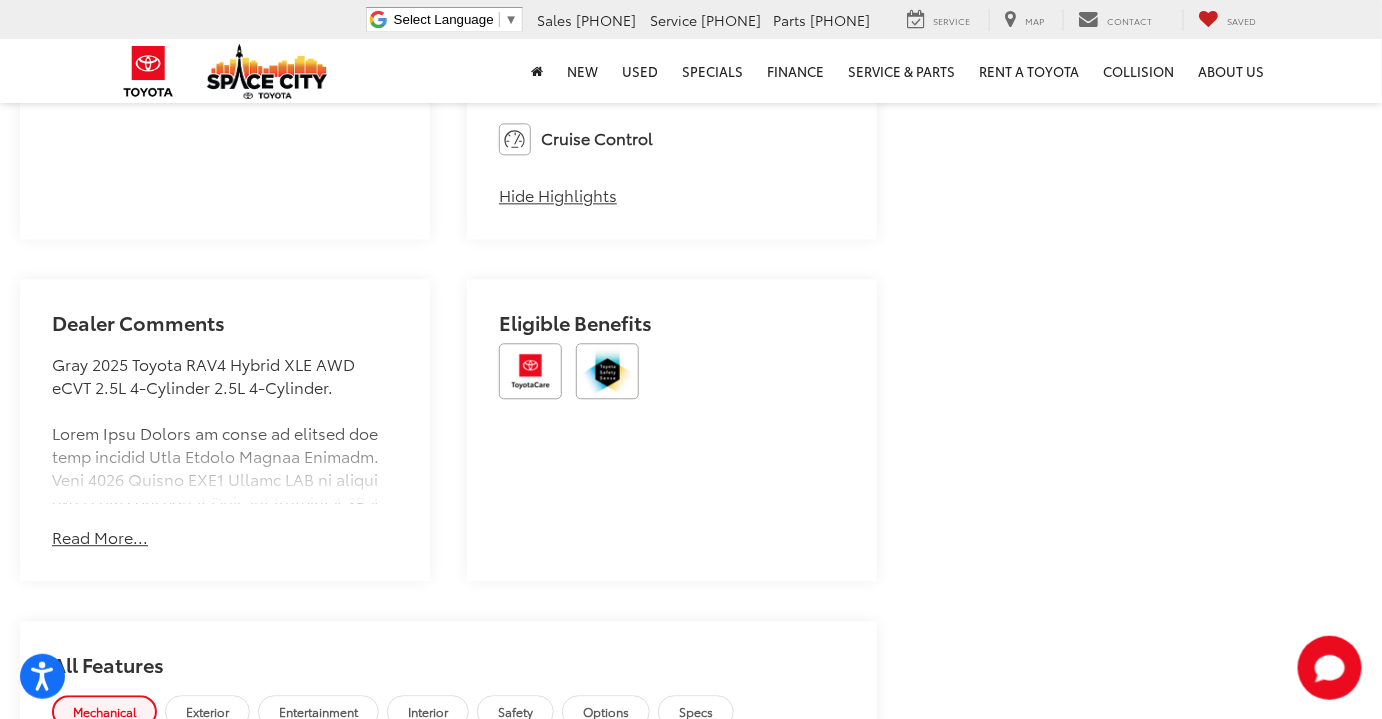scroll, scrollTop: 1454, scrollLeft: 0, axis: vertical 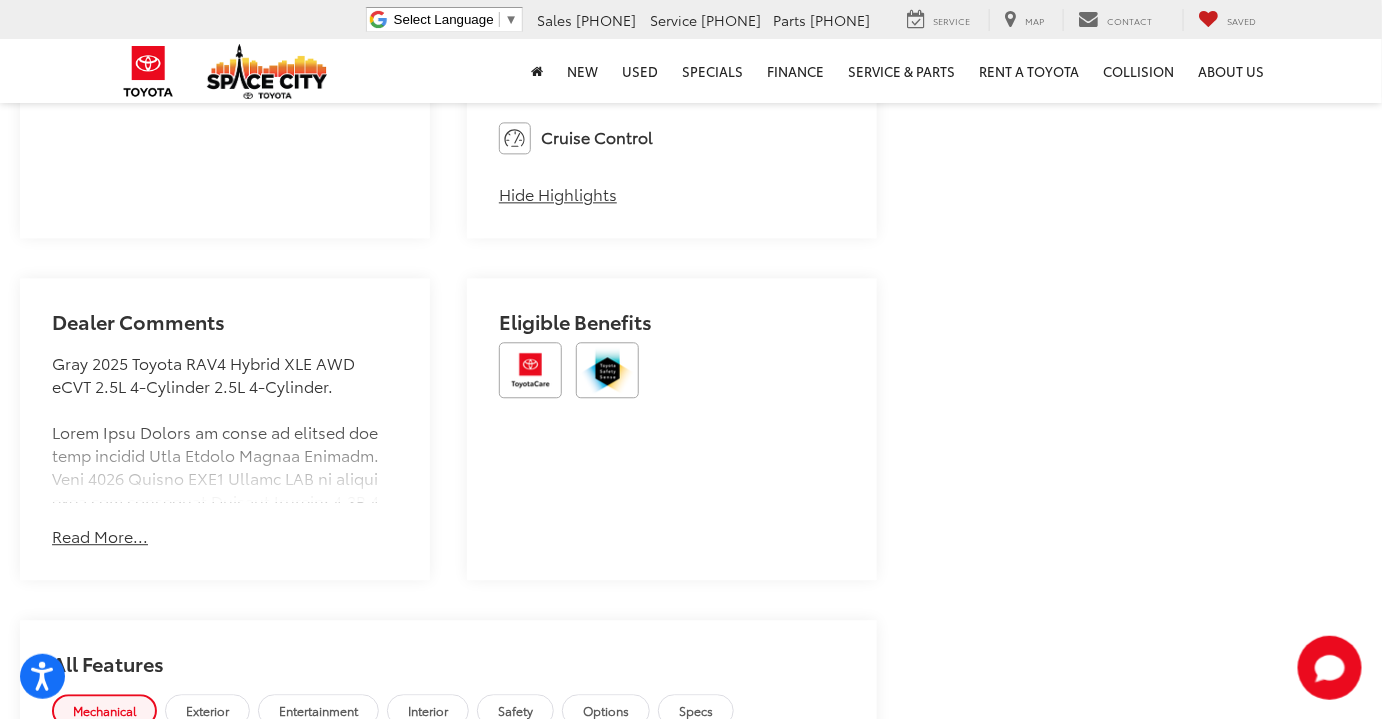click on "Read More..." at bounding box center (100, 536) 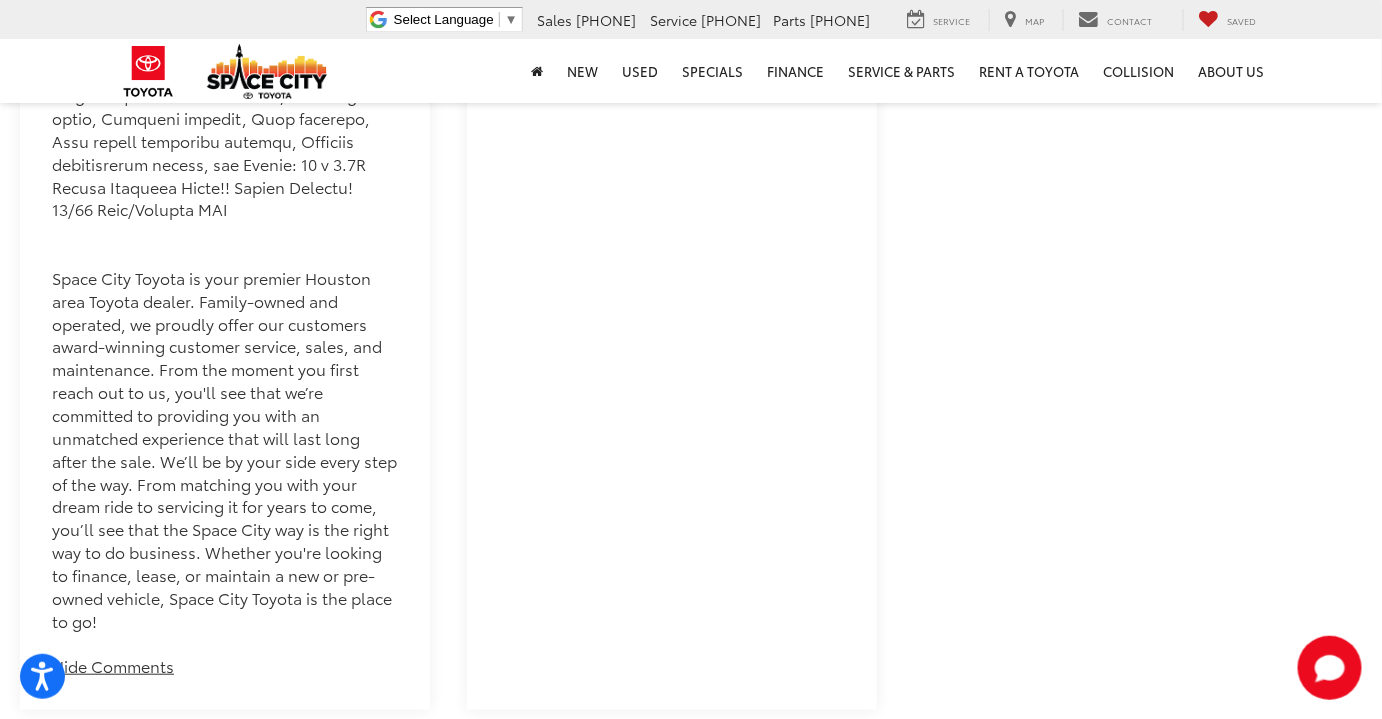 scroll, scrollTop: 2545, scrollLeft: 0, axis: vertical 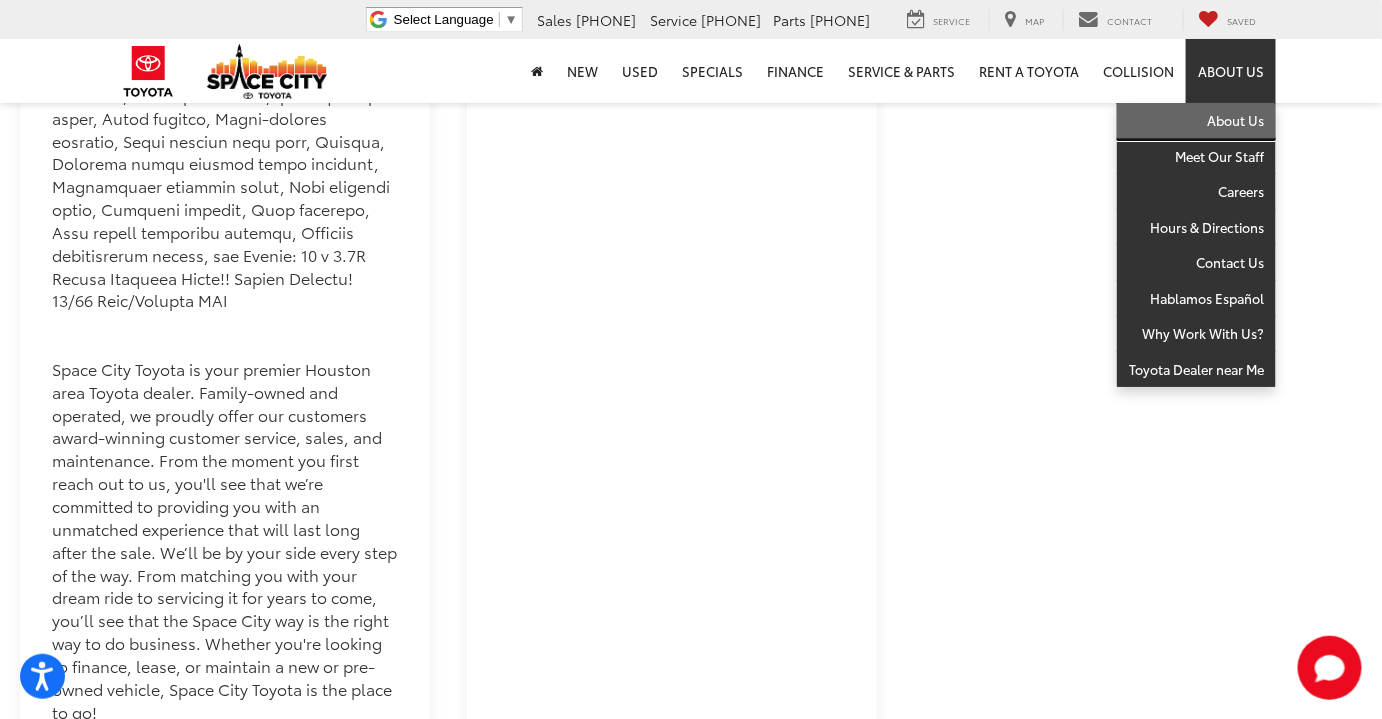 click on "About Us" at bounding box center [1196, 121] 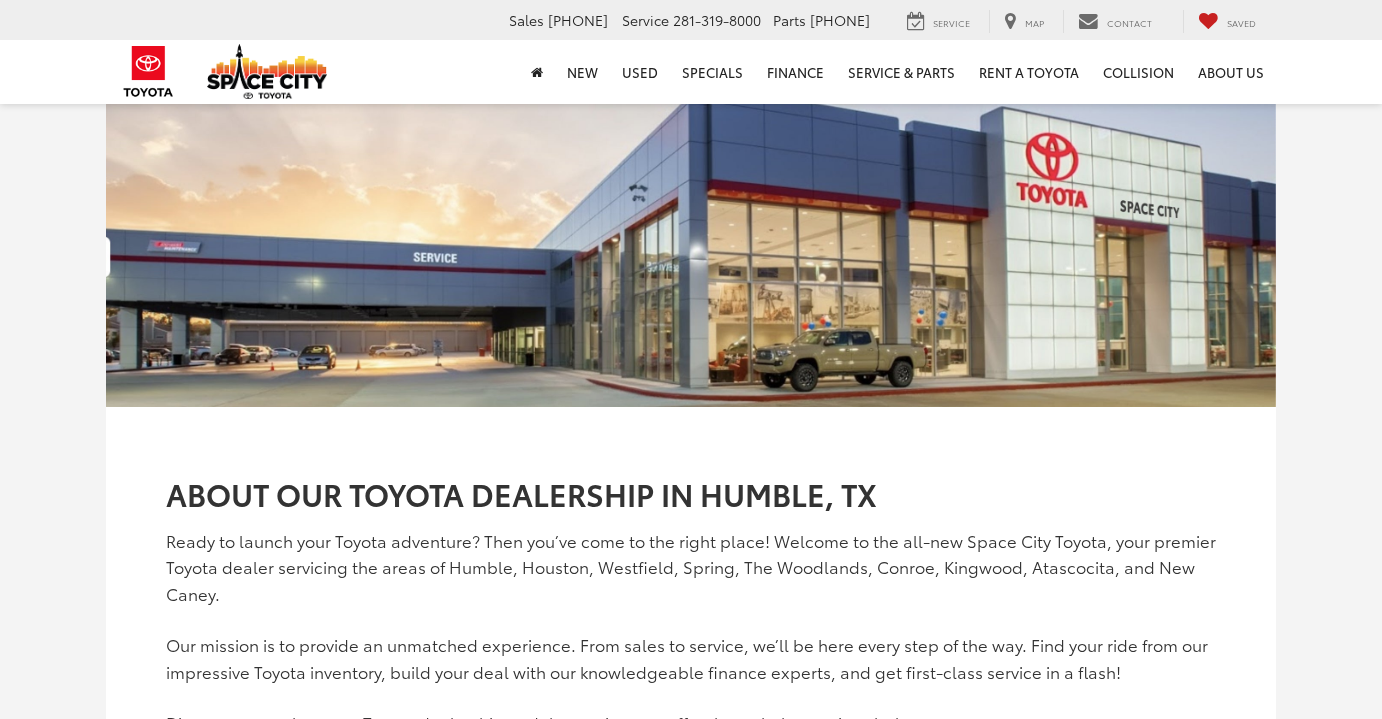 scroll, scrollTop: 0, scrollLeft: 0, axis: both 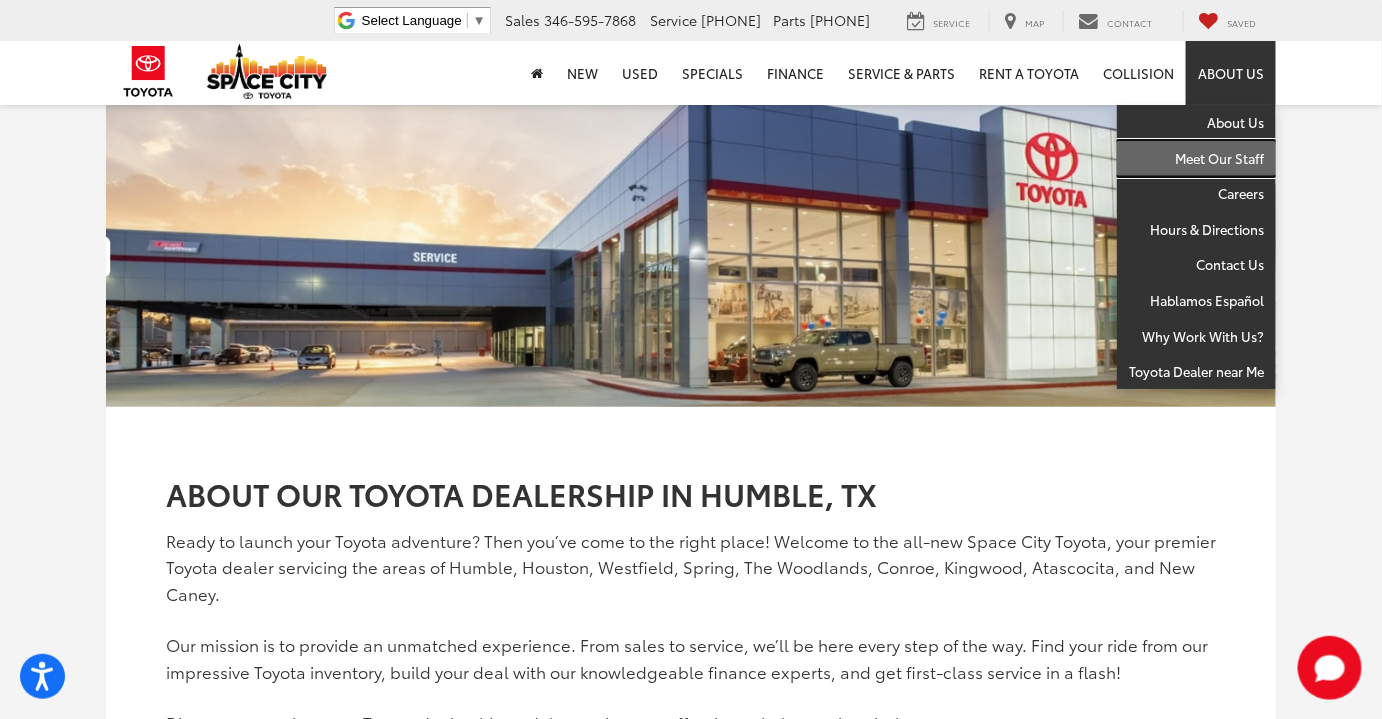 click on "Meet Our Staff" at bounding box center (1196, 159) 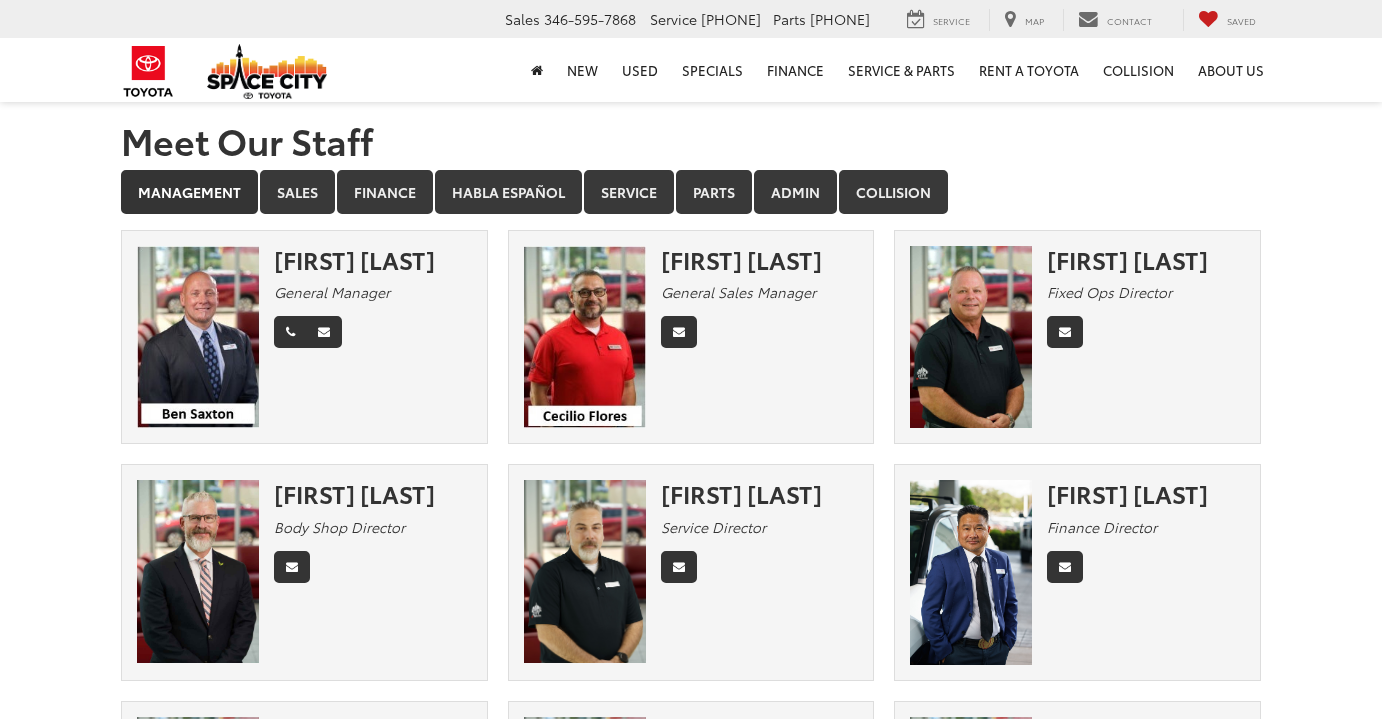 scroll, scrollTop: 0, scrollLeft: 0, axis: both 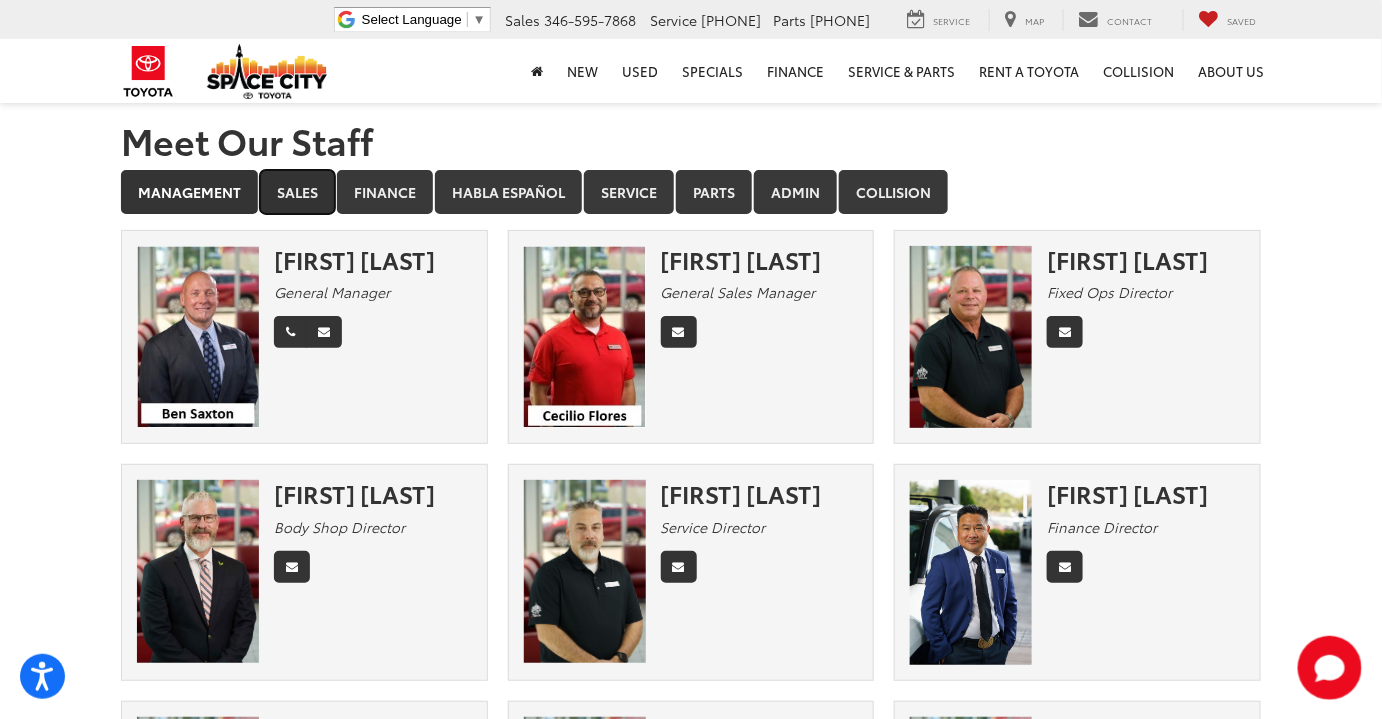 click on "Sales" at bounding box center [297, 192] 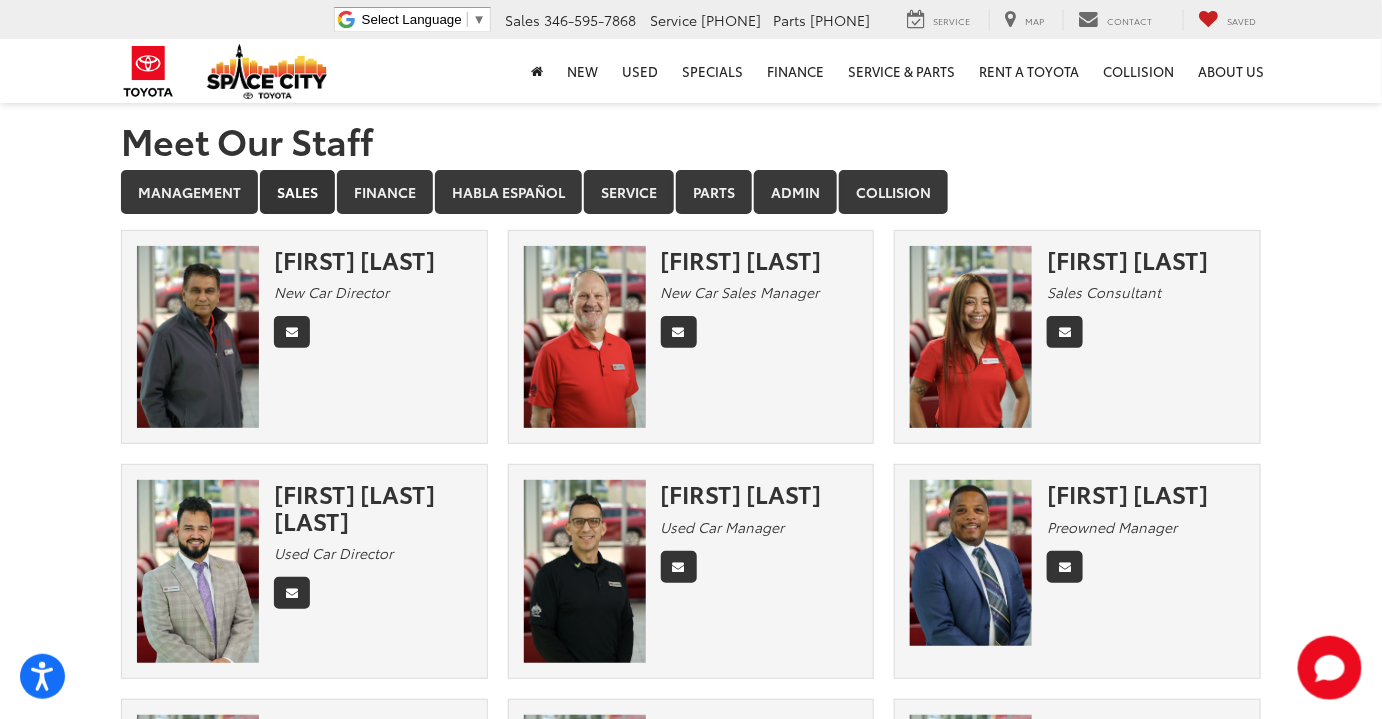 click at bounding box center (971, 337) 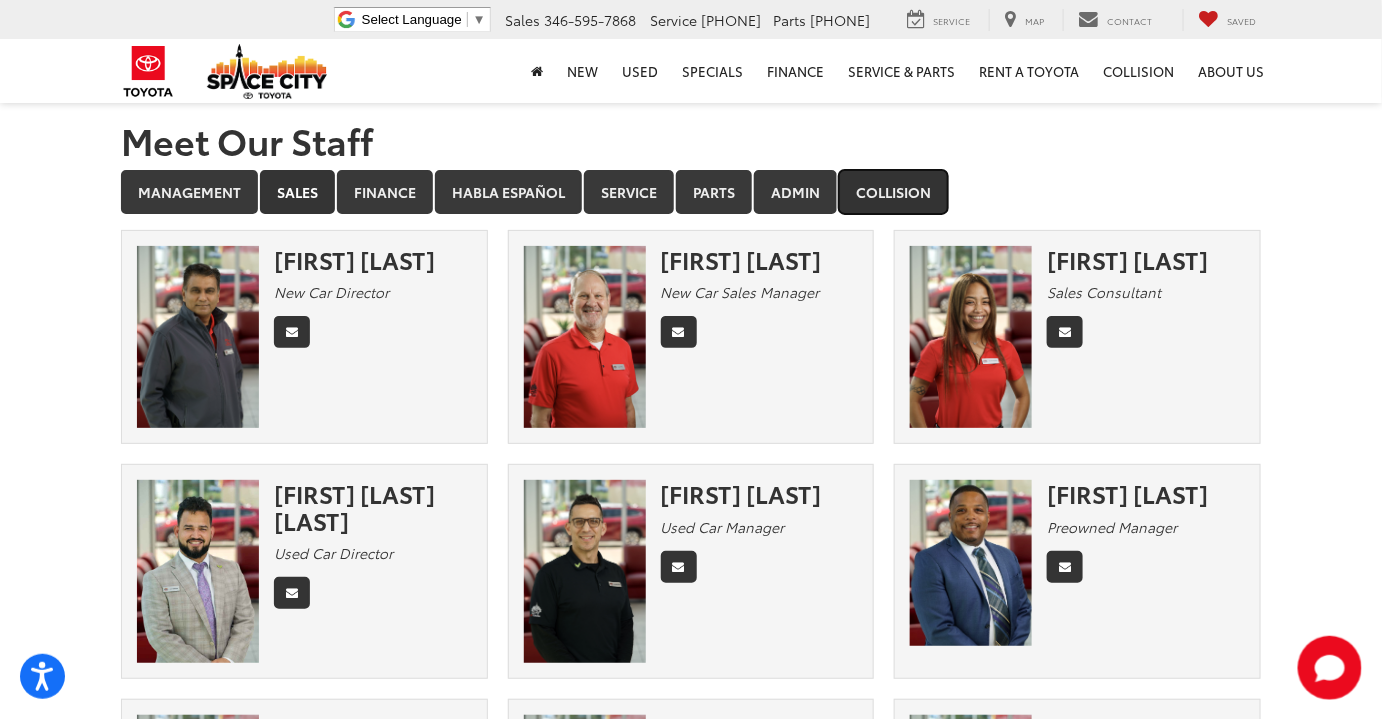 click on "Collision" at bounding box center [893, 192] 